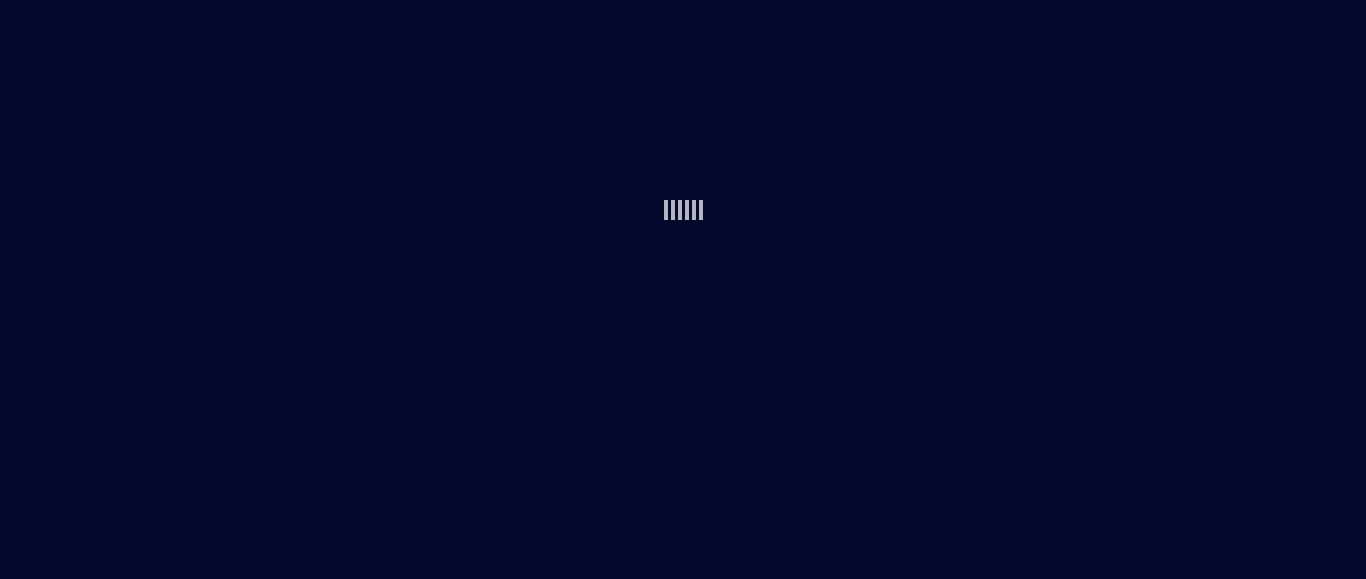 scroll, scrollTop: 0, scrollLeft: 0, axis: both 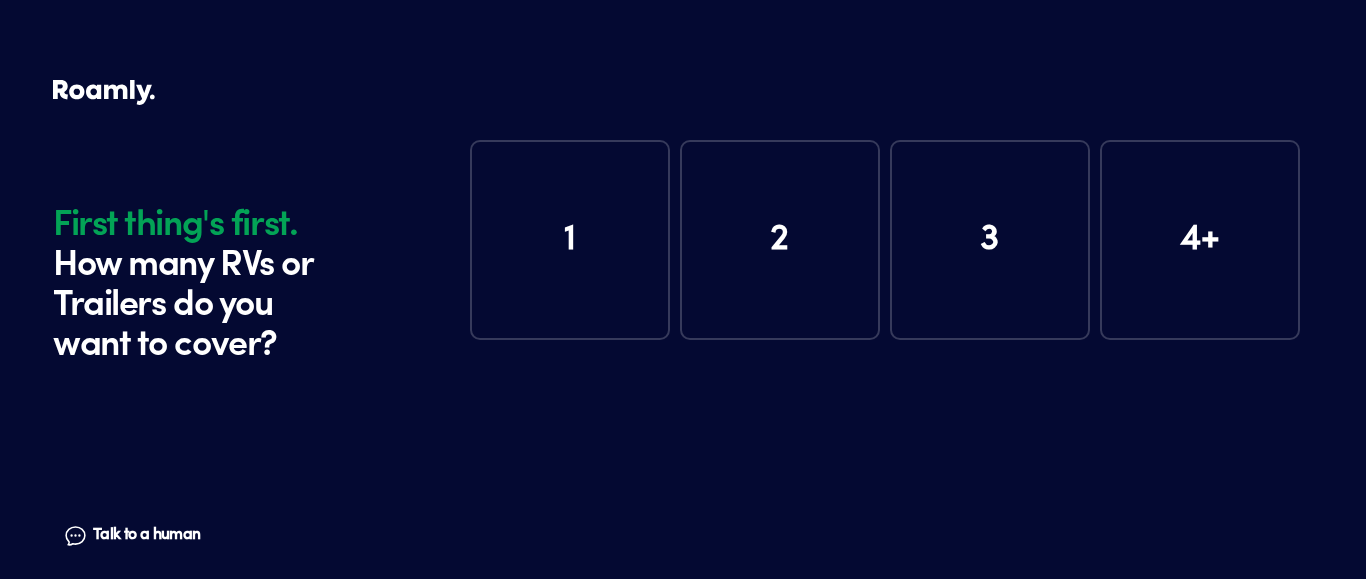 click on "1" at bounding box center (570, 240) 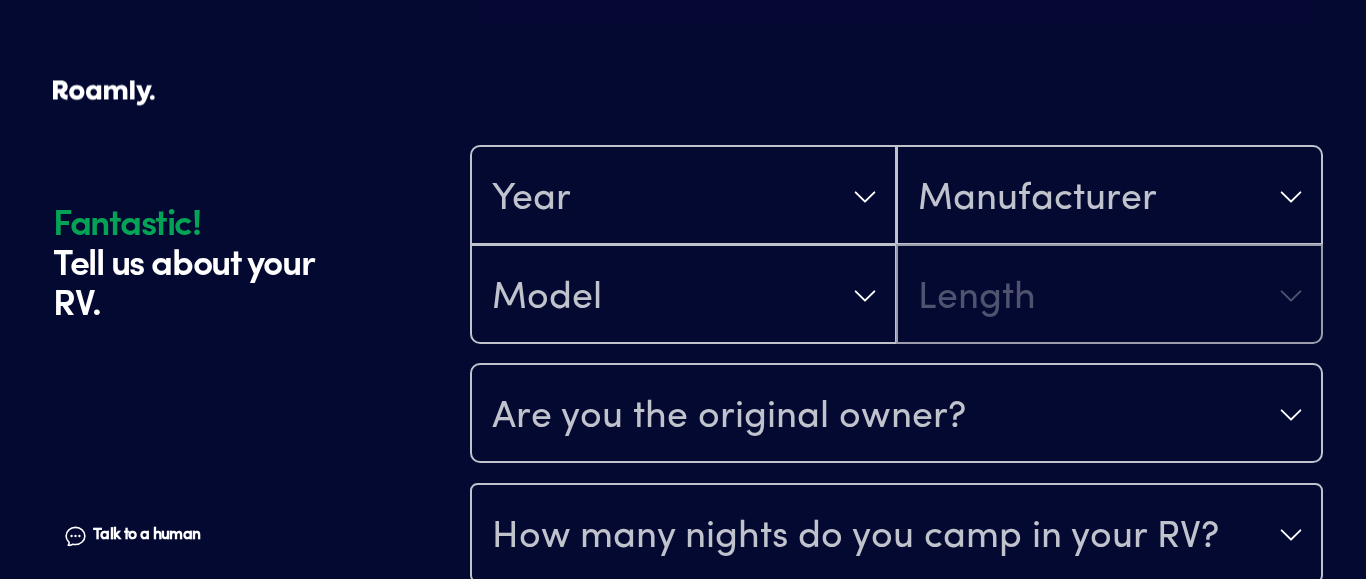 scroll, scrollTop: 390, scrollLeft: 0, axis: vertical 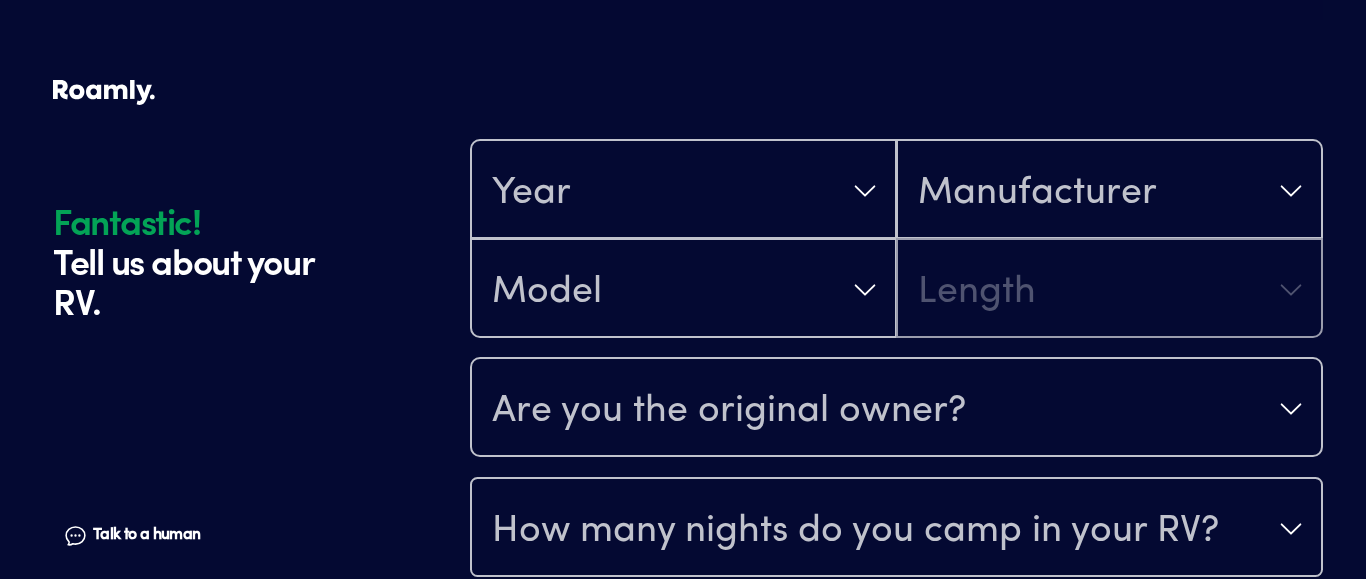 click on "Year" at bounding box center (683, 189) 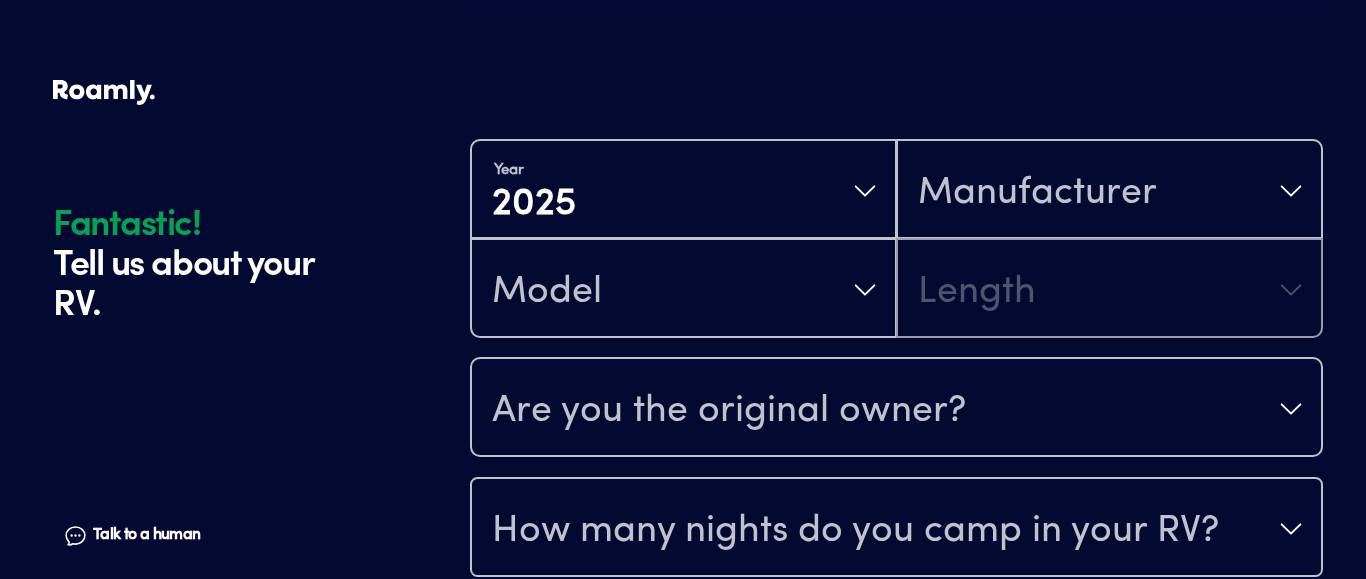 click on "Manufacturer" at bounding box center [1109, 189] 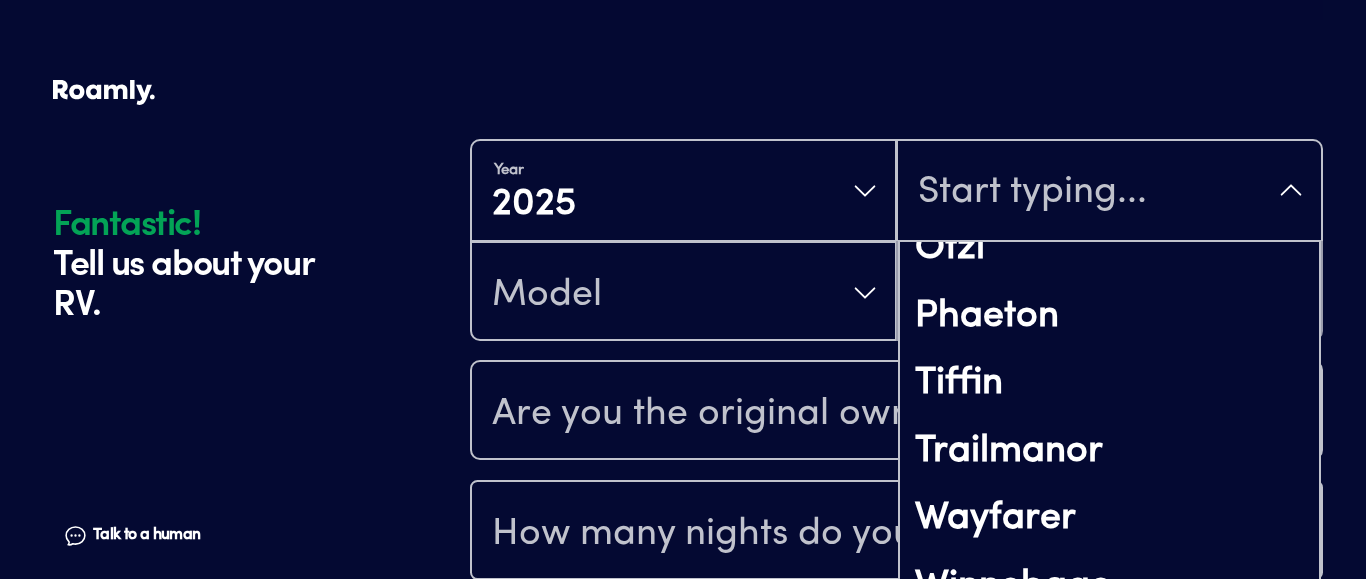 scroll, scrollTop: 700, scrollLeft: 0, axis: vertical 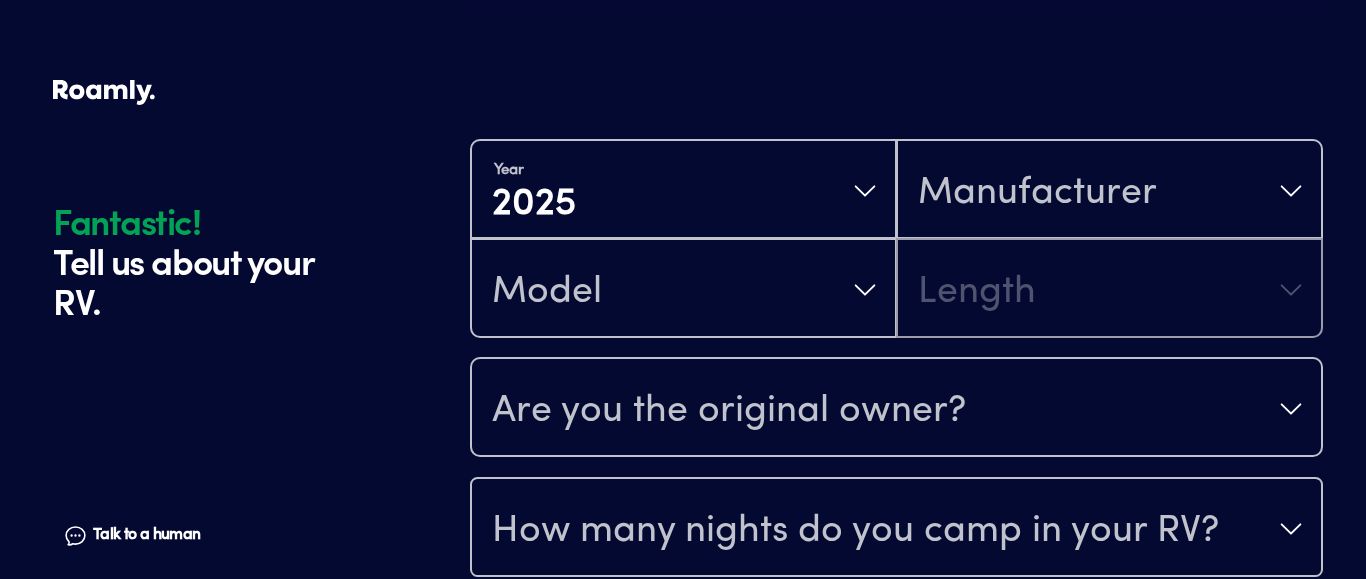 click on "Year [DATE] Manufacturer Model Length Are you the original owner? How many nights do you camp in your RV? How do you store your RV? Yes No Does this RV have a salvage title? Please fill out all fields" at bounding box center (896, 438) 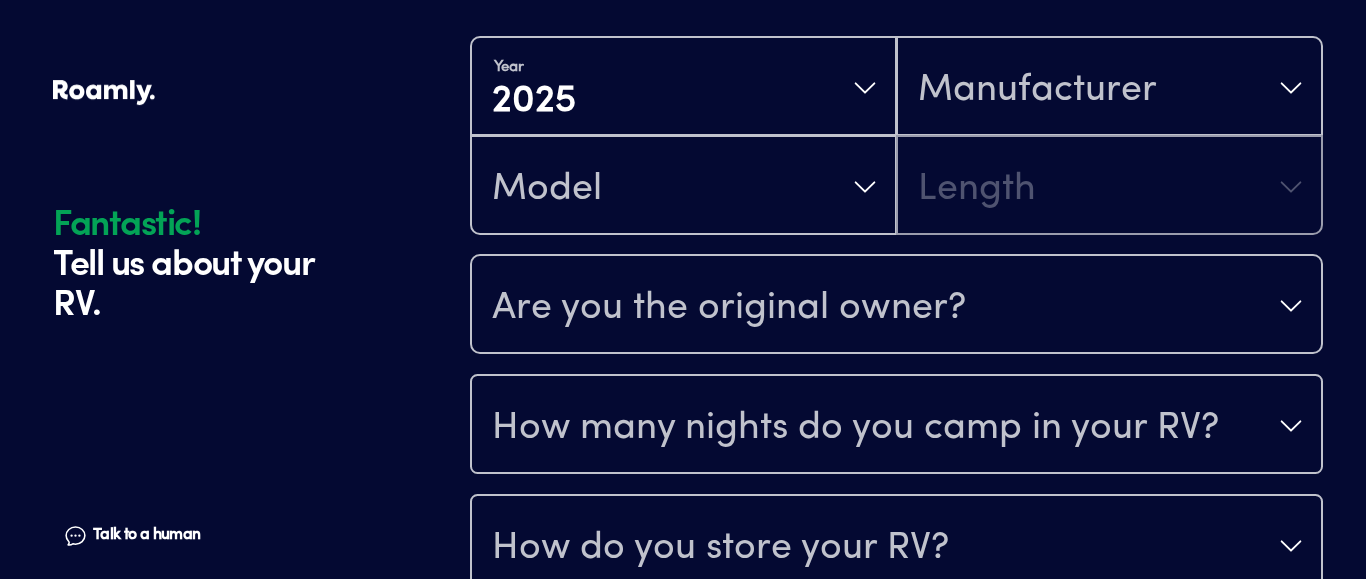 scroll, scrollTop: 492, scrollLeft: 0, axis: vertical 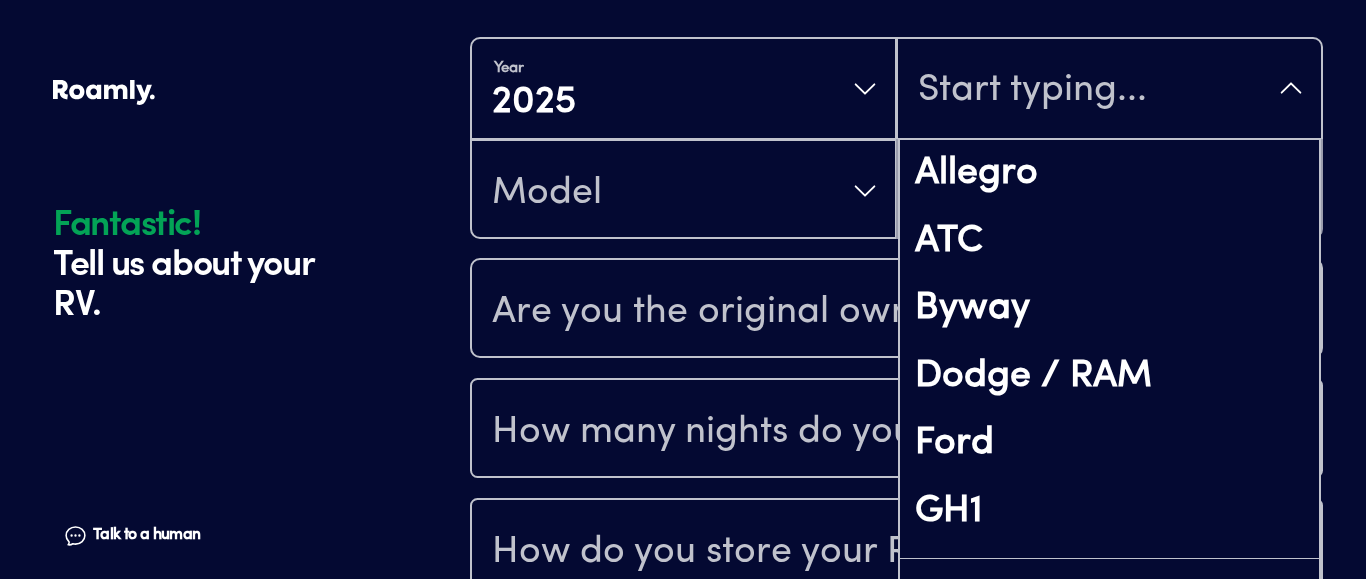 click on "Allegro ATC Byway Dodge / RAM Ford GH1 Great Outdoor Cottages Grounded RVs Mercedes-Benz Otzi Phaeton Tiffin Trailmanor Wayfarer Winnebago Zephyr Not found" at bounding box center (1109, 88) 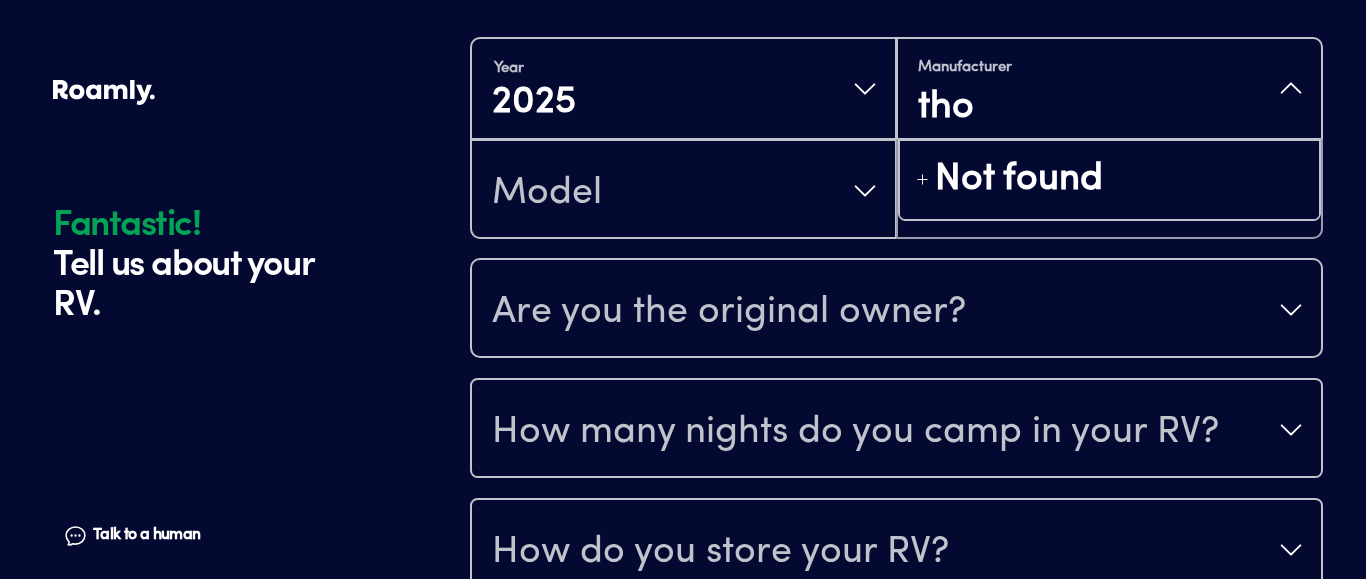 type on "thor" 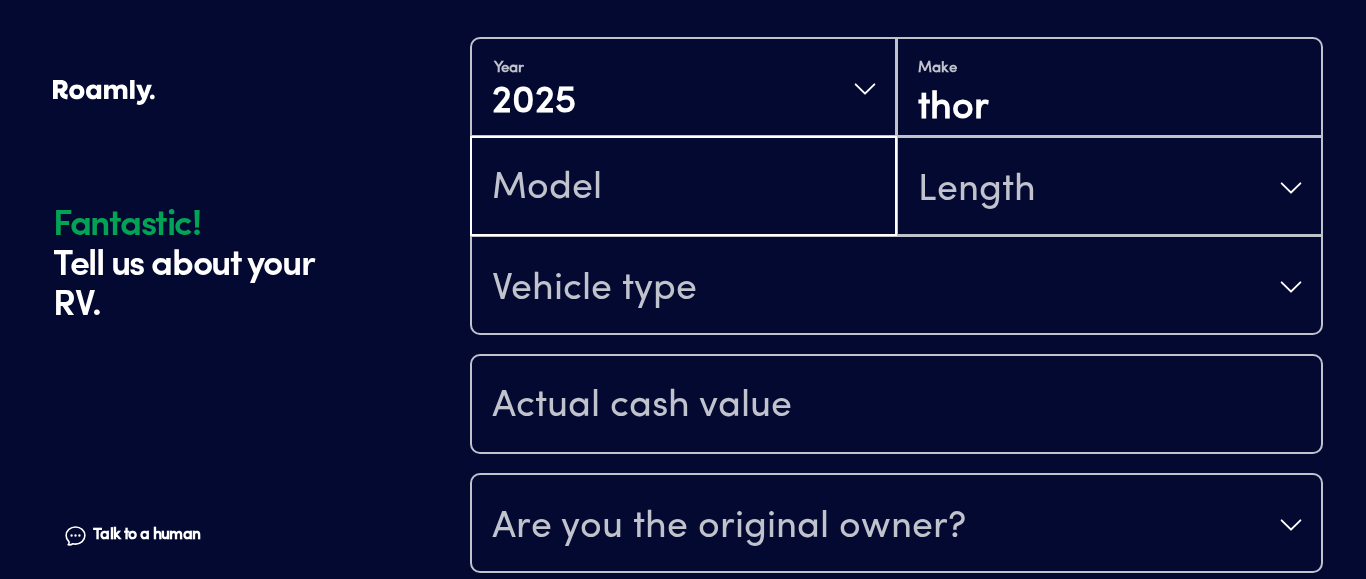 click at bounding box center (683, 188) 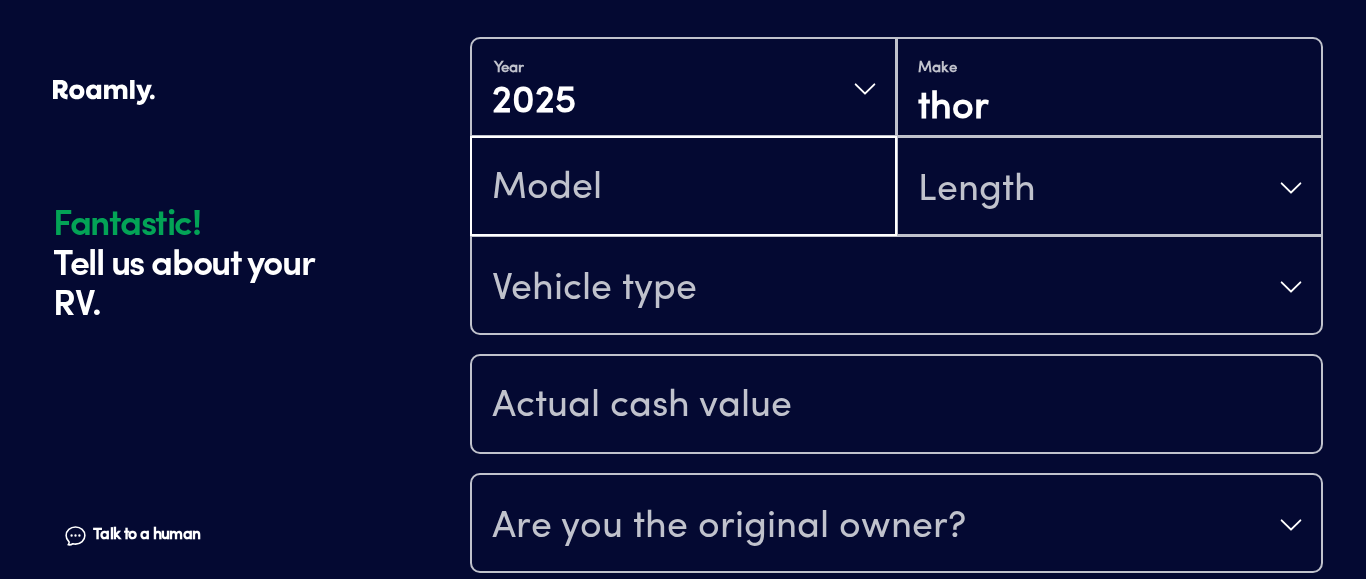 click at bounding box center [683, 188] 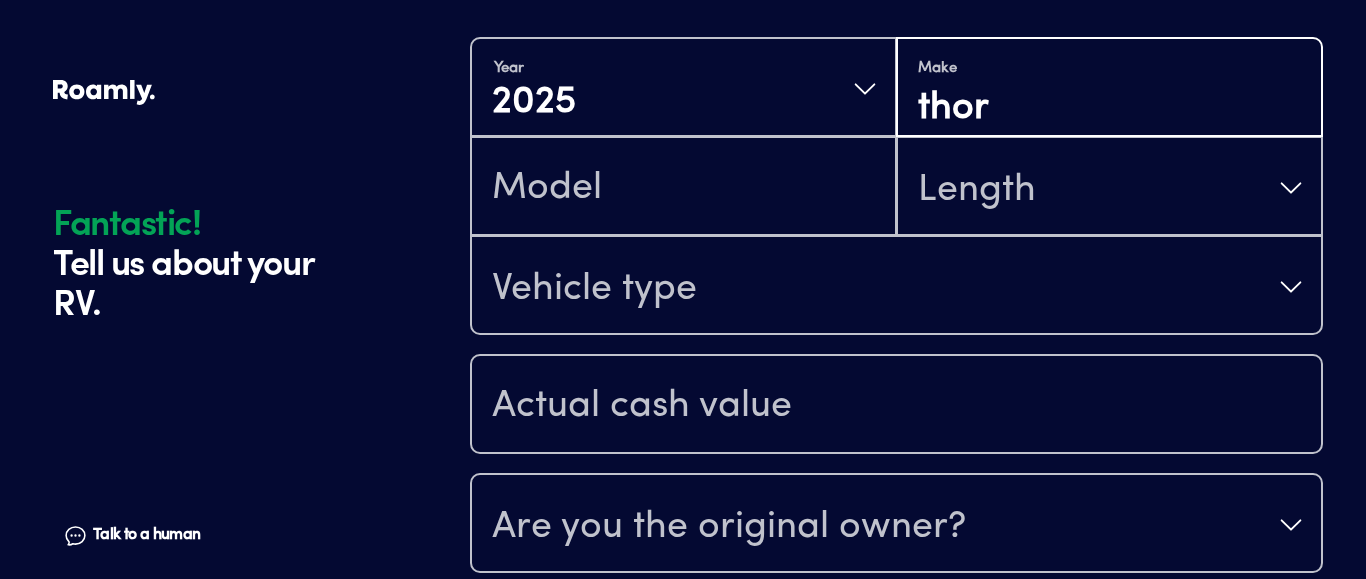 click on "thor" at bounding box center [1109, 109] 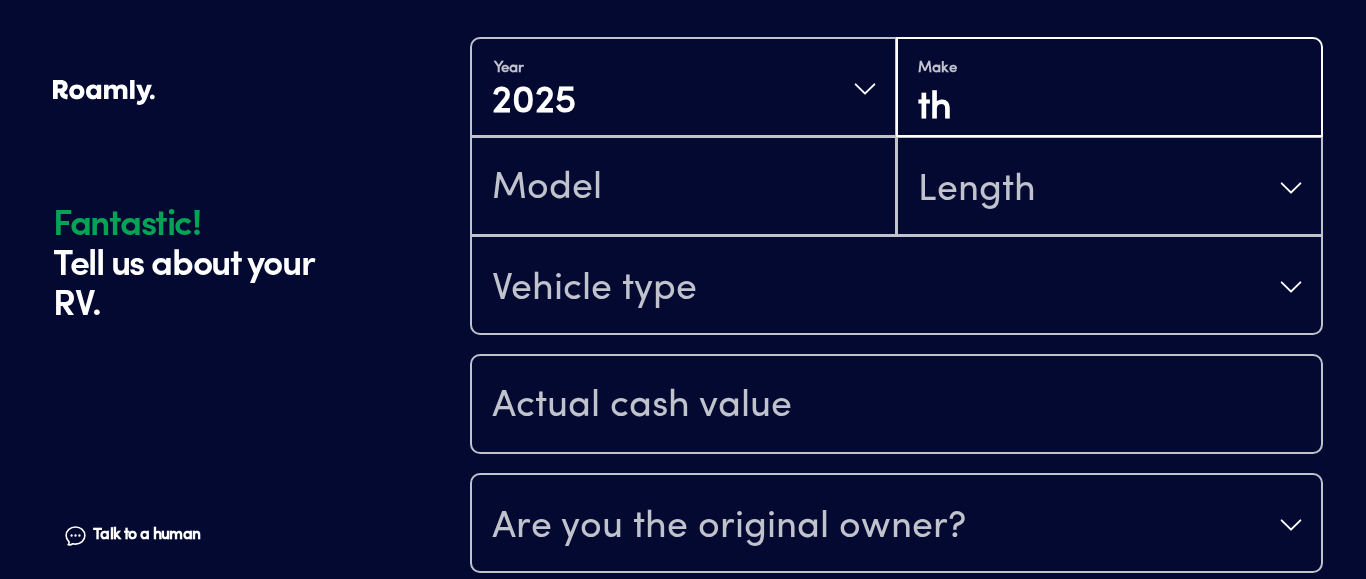 type on "t" 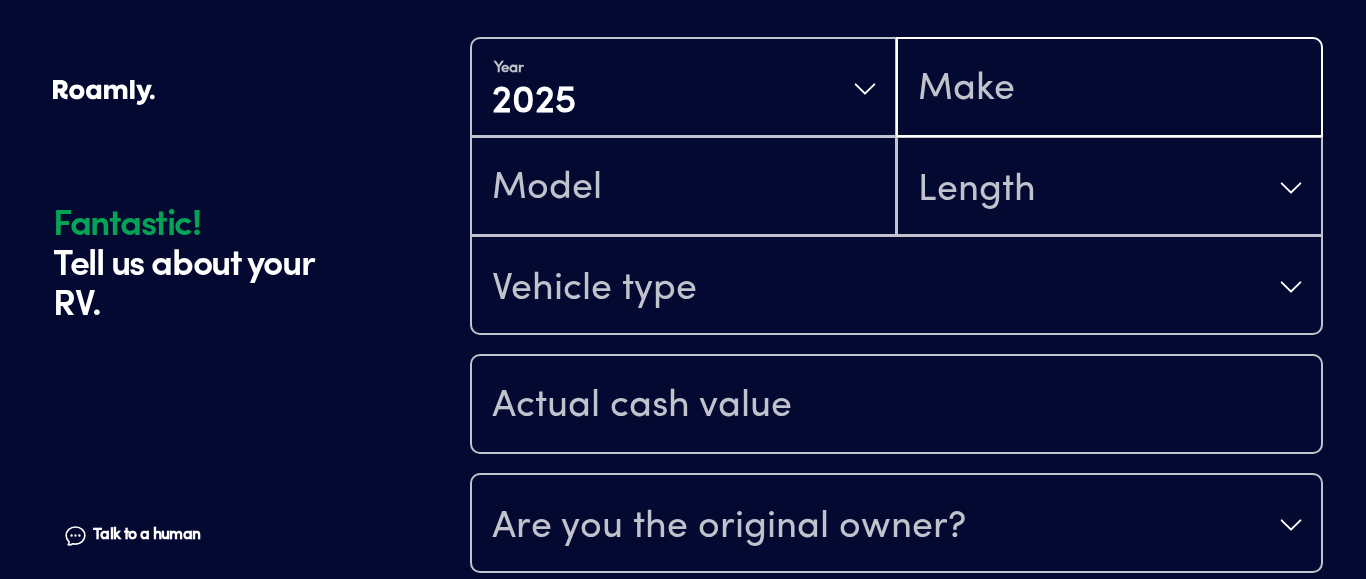 click at bounding box center [1109, 89] 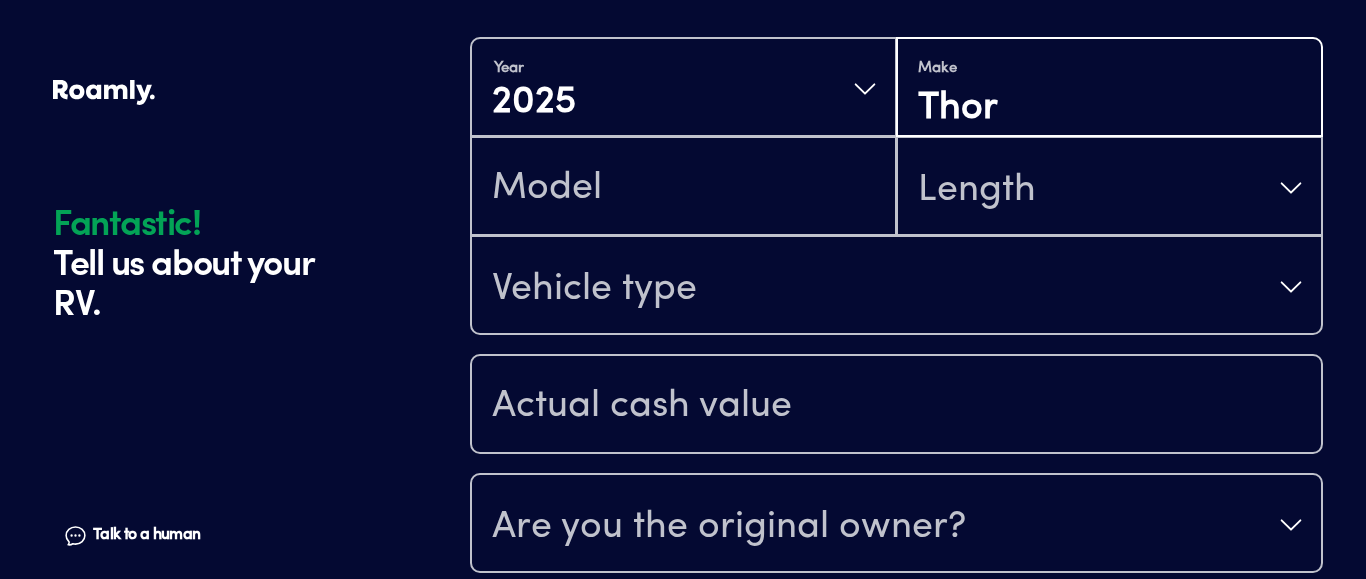 type on "Thor" 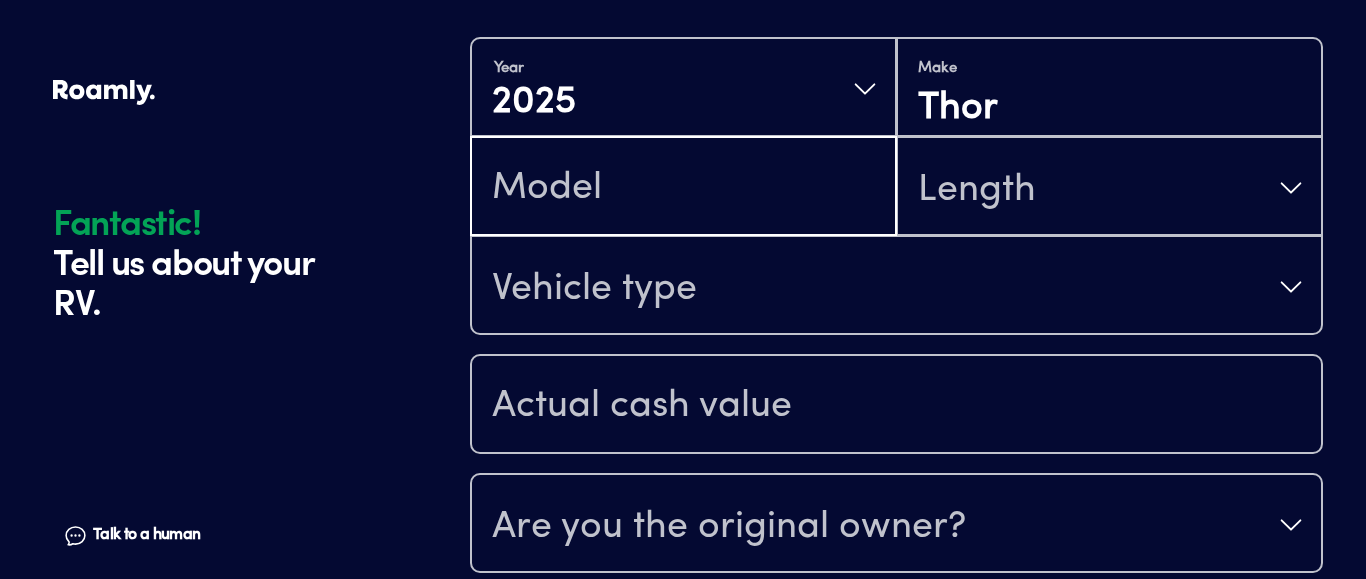 click at bounding box center (683, 188) 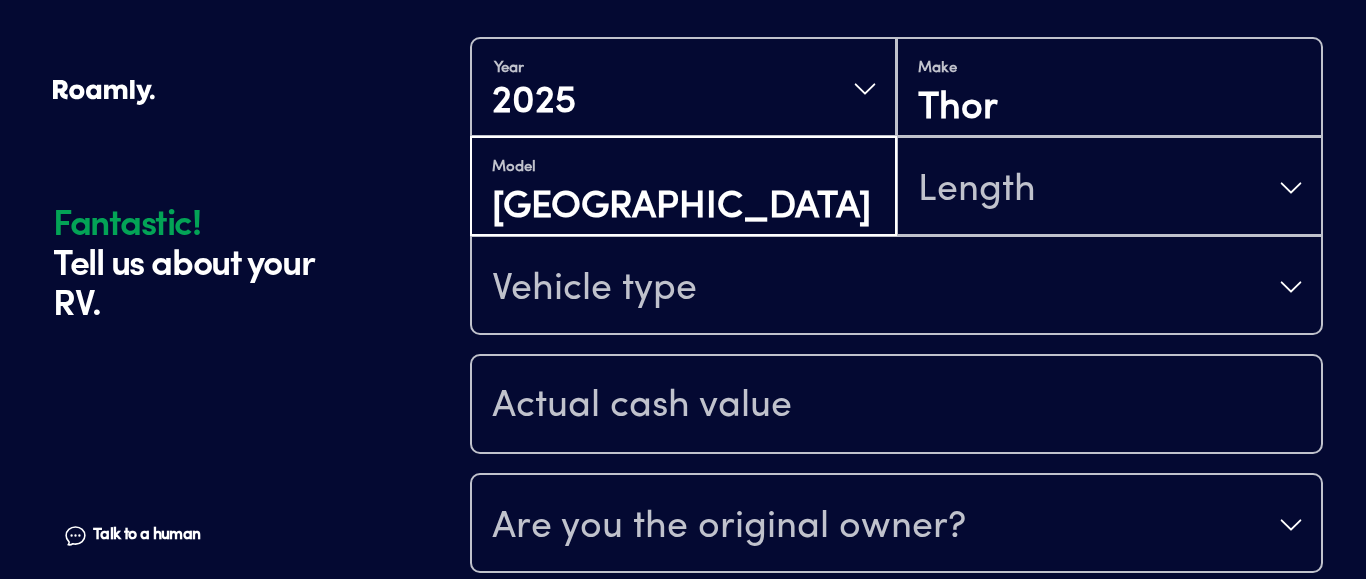 type on "[GEOGRAPHIC_DATA]" 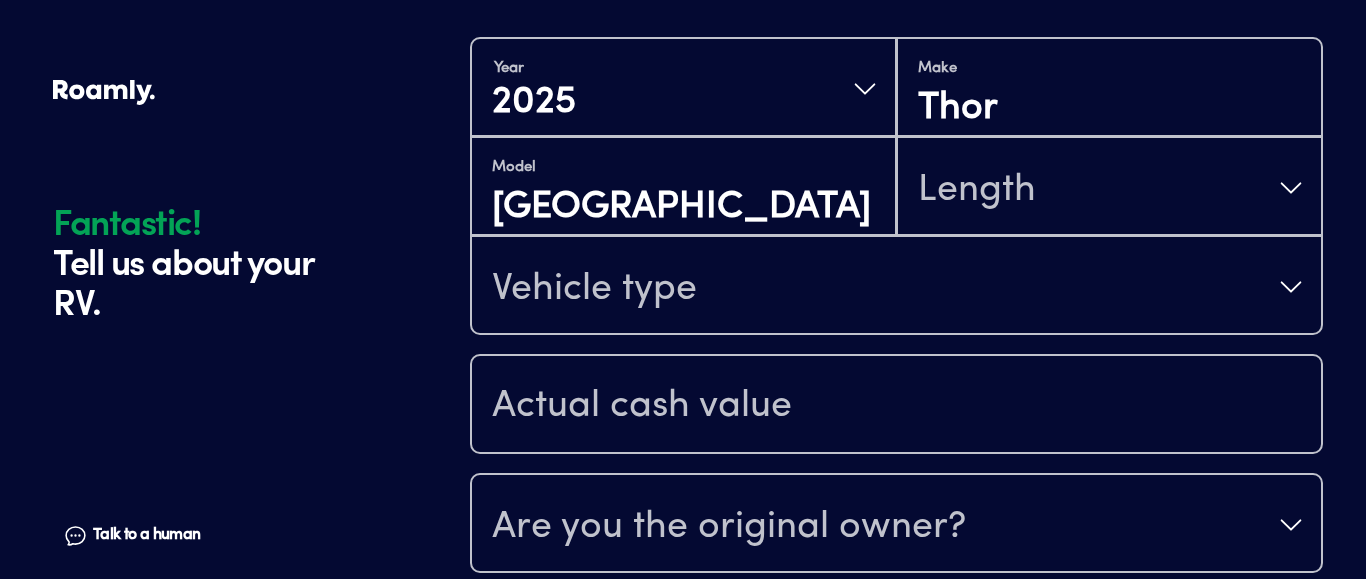 click on "Length" at bounding box center [1109, 186] 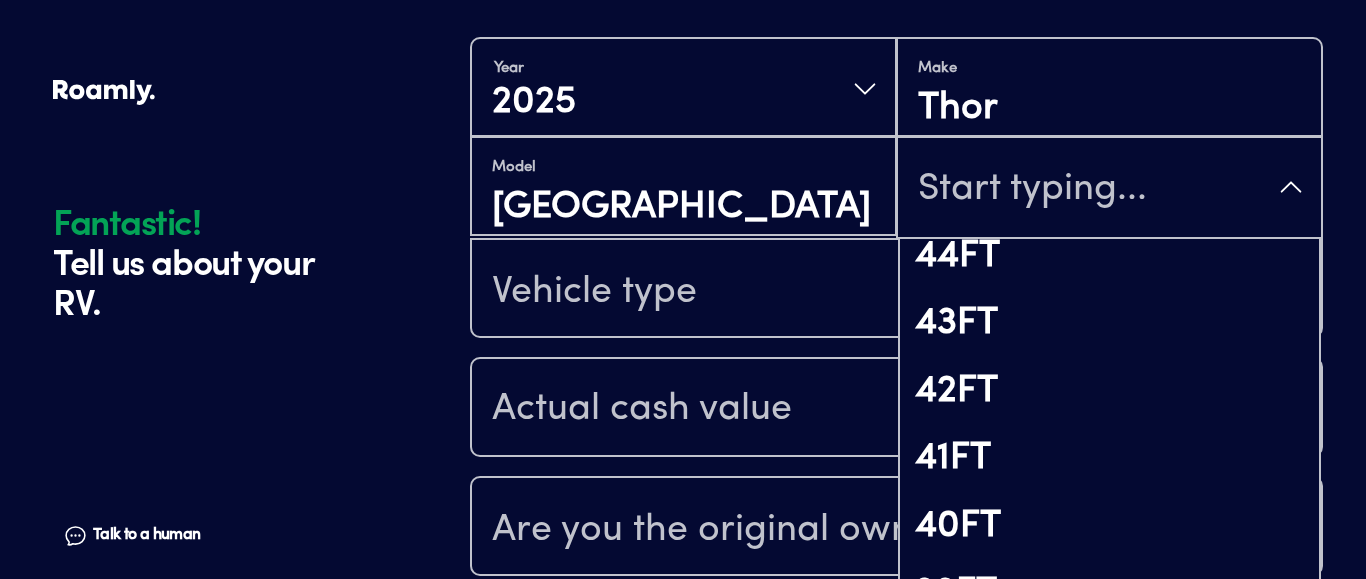 scroll, scrollTop: 168, scrollLeft: 0, axis: vertical 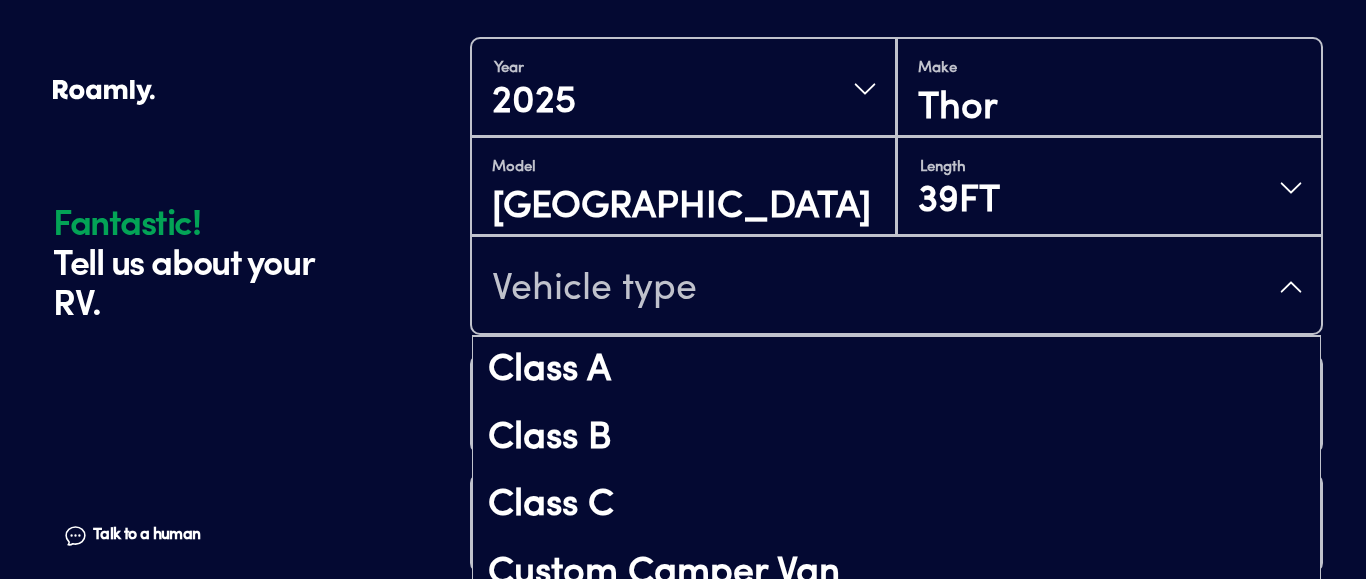 click on "Vehicle type" at bounding box center [896, 287] 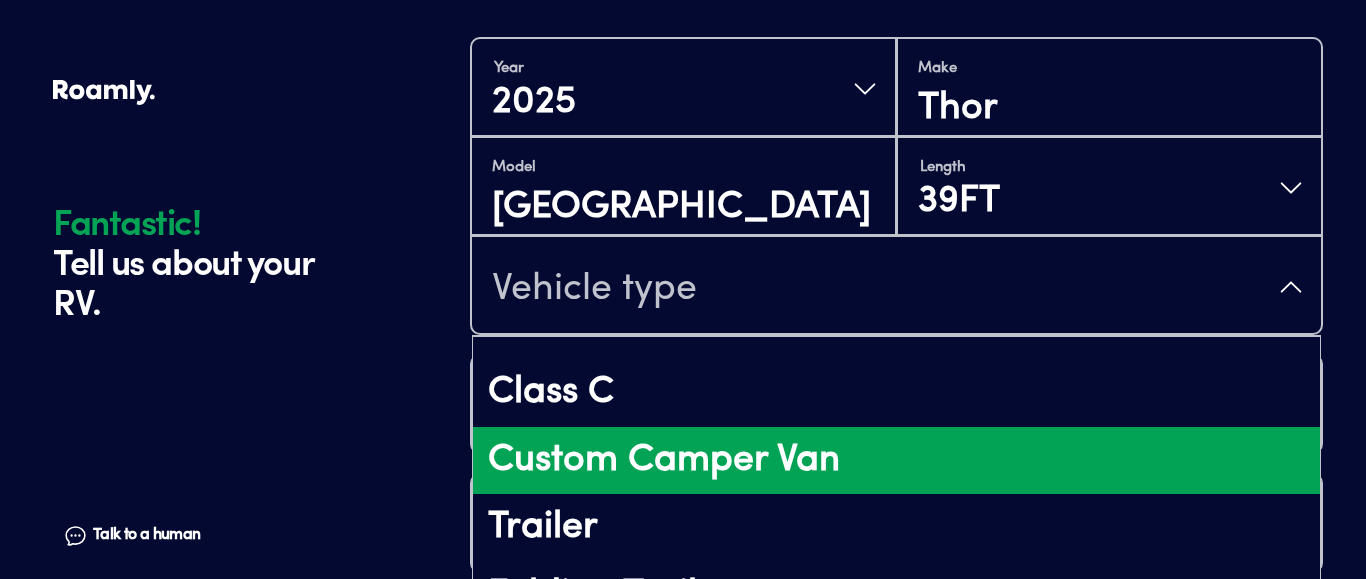 scroll, scrollTop: 168, scrollLeft: 0, axis: vertical 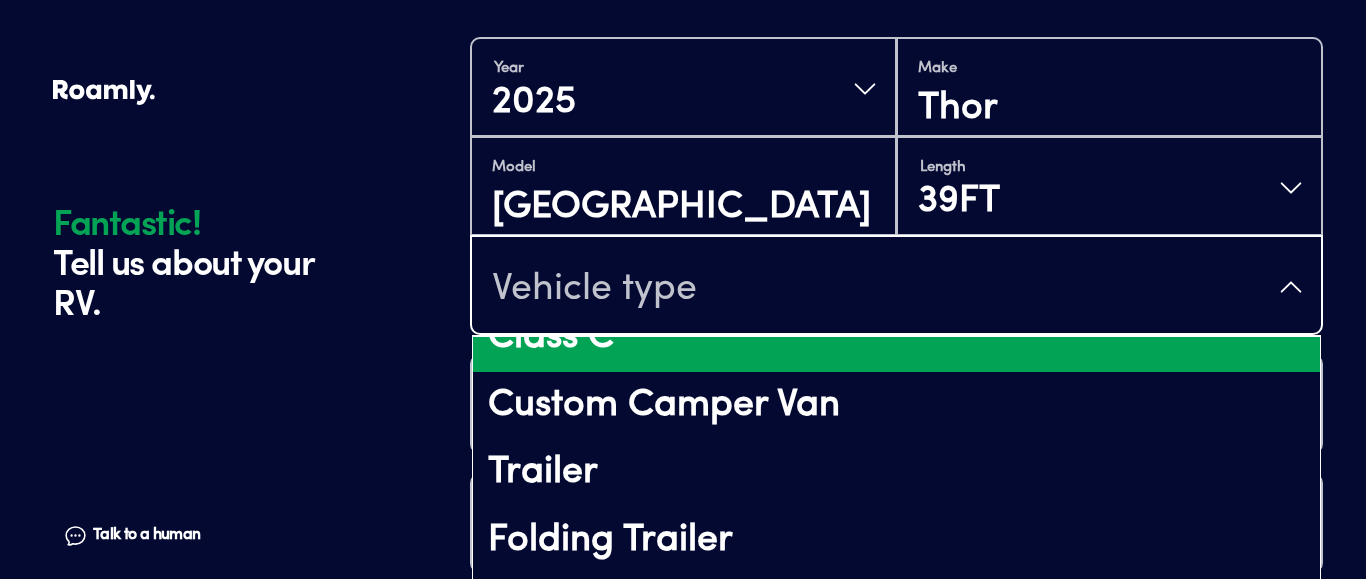 click on "Class C" at bounding box center [896, 338] 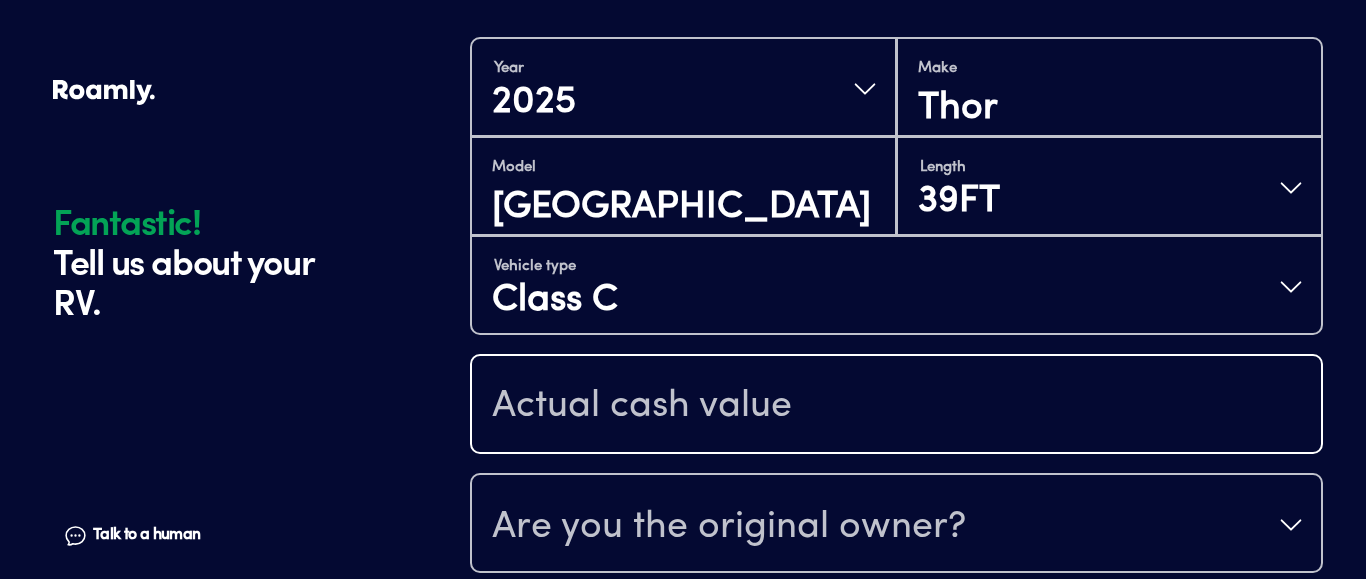 click at bounding box center [896, 406] 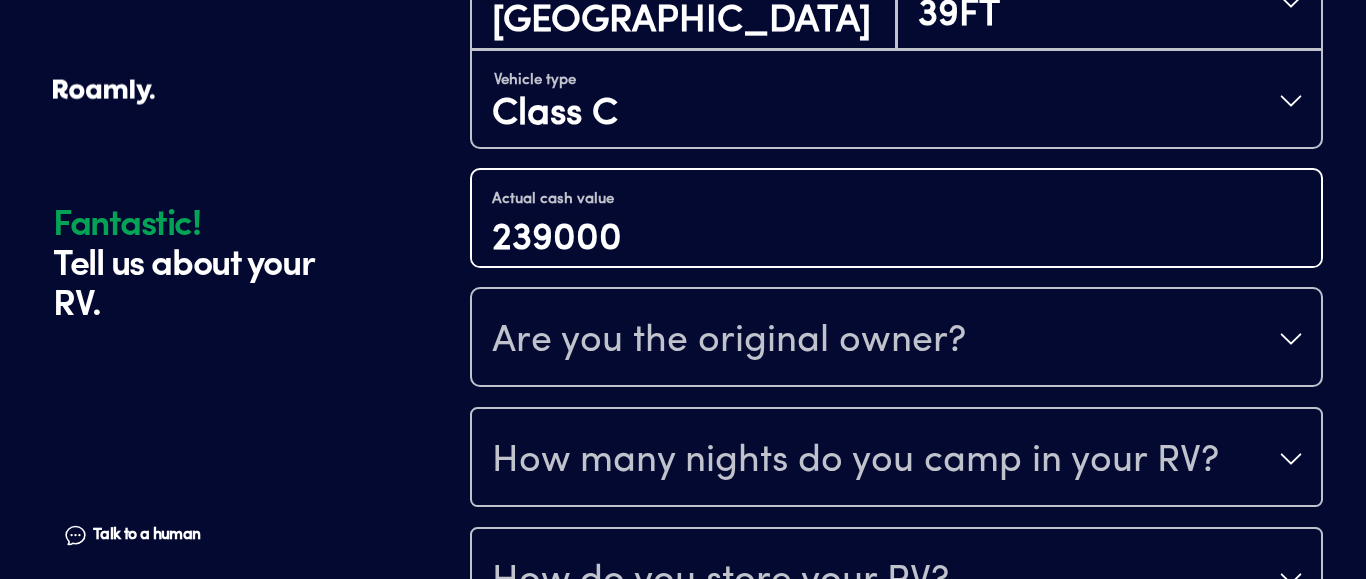 scroll, scrollTop: 696, scrollLeft: 0, axis: vertical 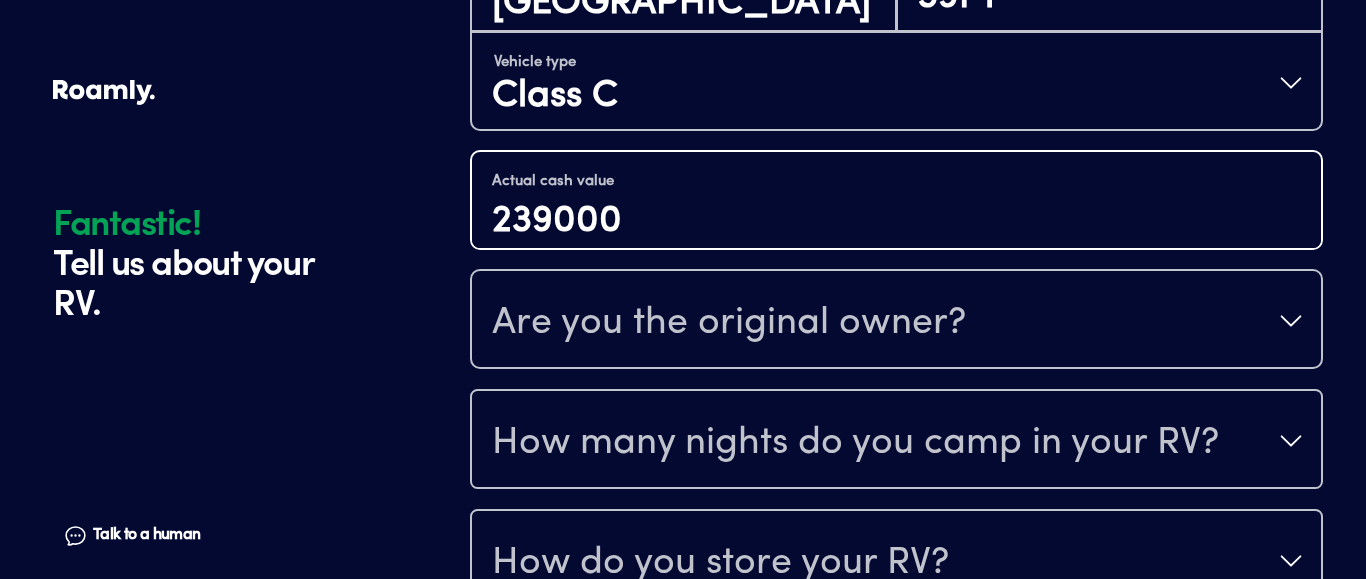 type on "239000" 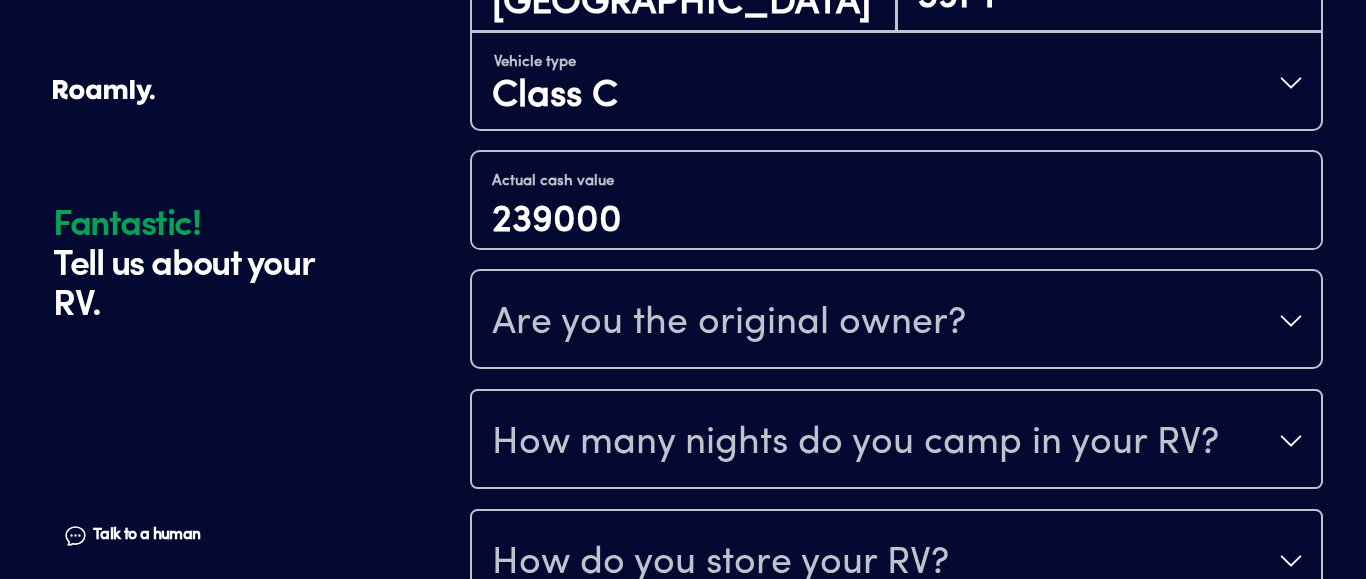 click on "Are you the original owner?" at bounding box center (896, 321) 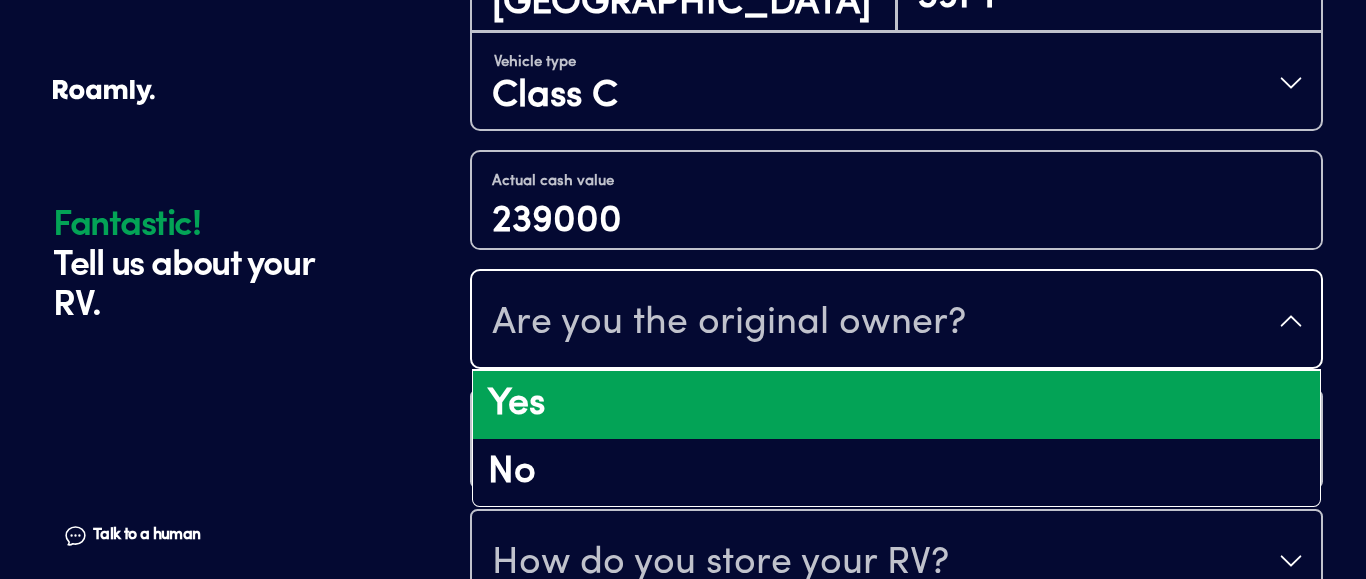 click on "Yes" at bounding box center (896, 405) 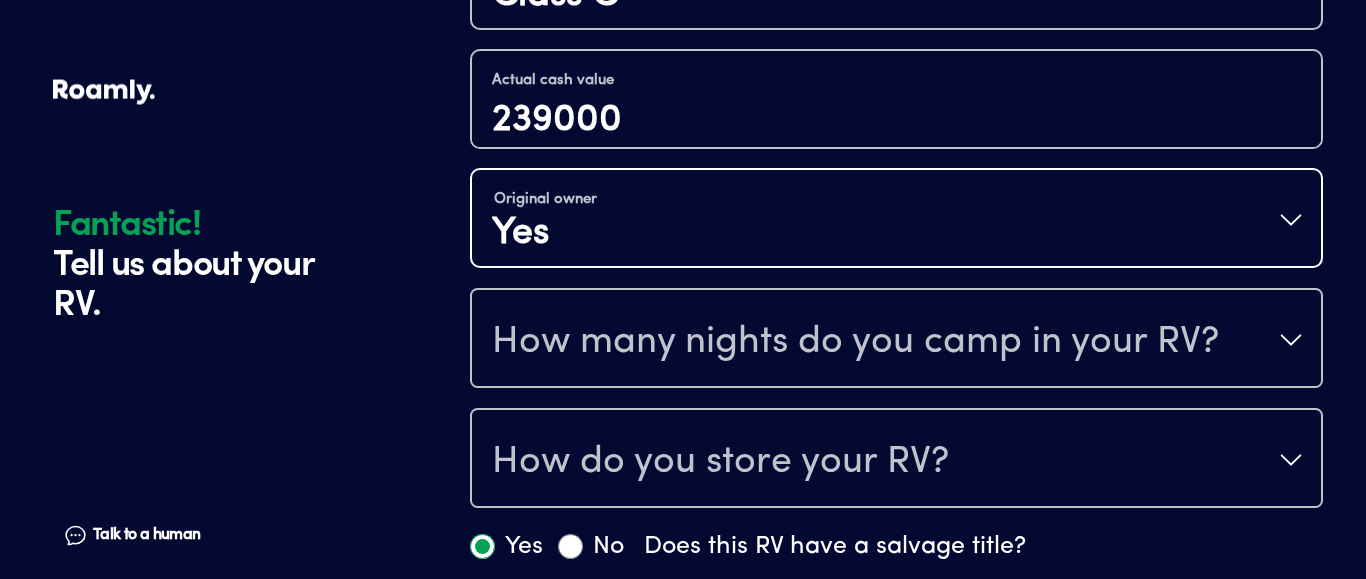 scroll, scrollTop: 900, scrollLeft: 0, axis: vertical 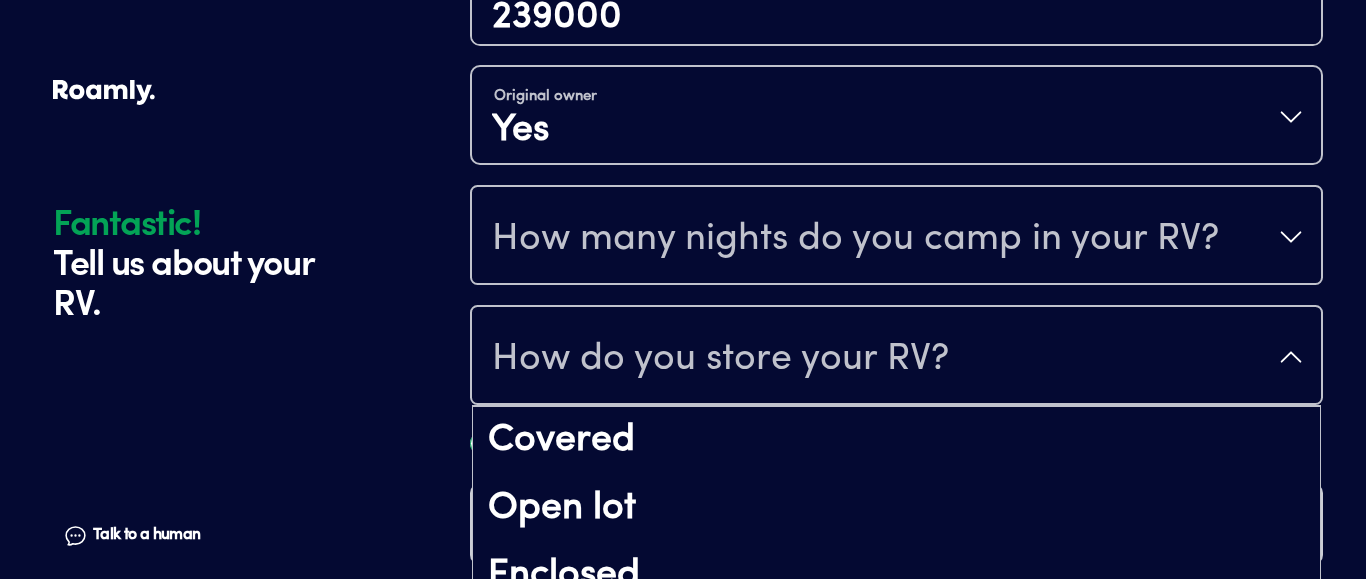 click on "How do you store your RV?" at bounding box center [896, 357] 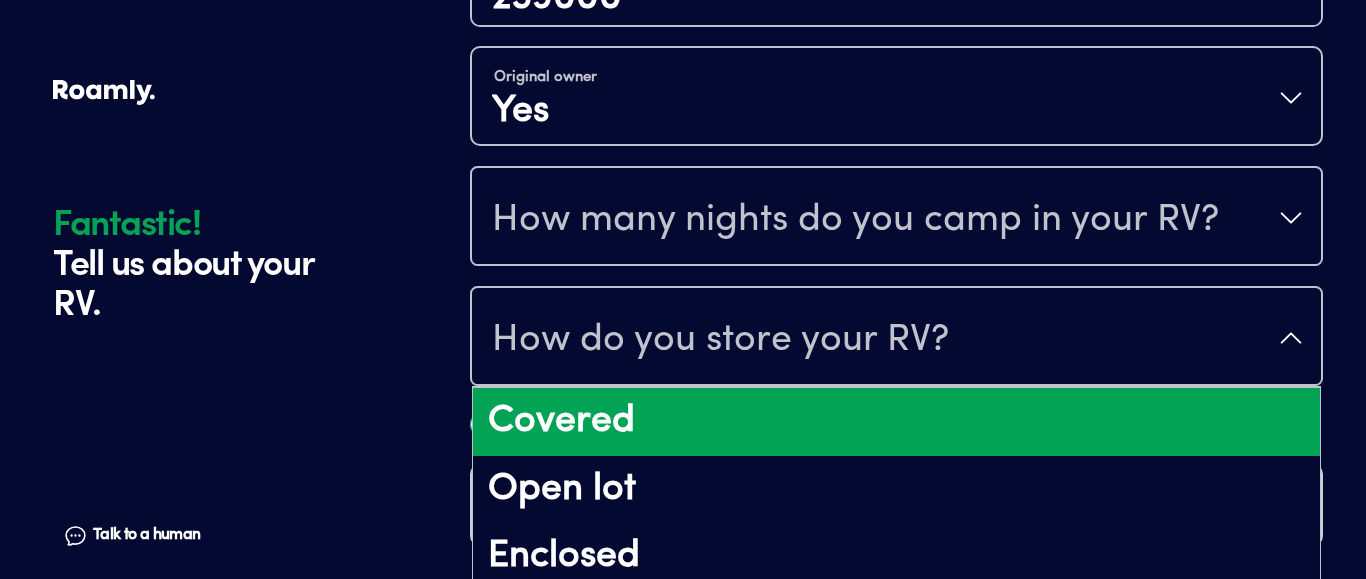 scroll, scrollTop: 26, scrollLeft: 0, axis: vertical 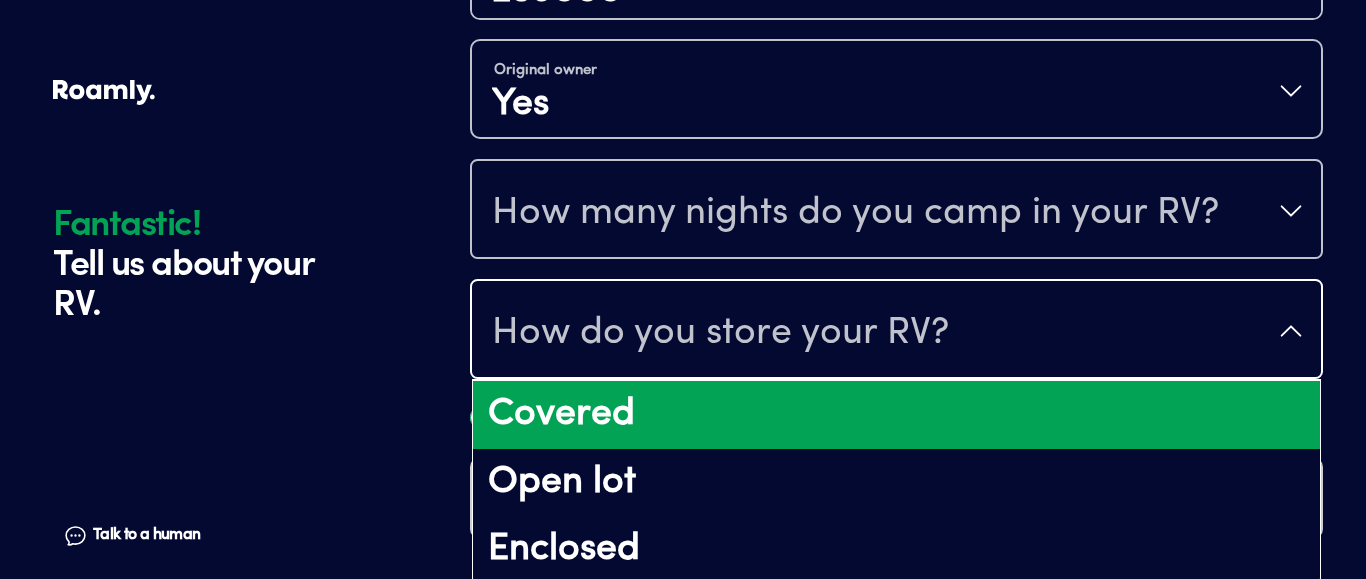 click on "Covered" at bounding box center [896, 415] 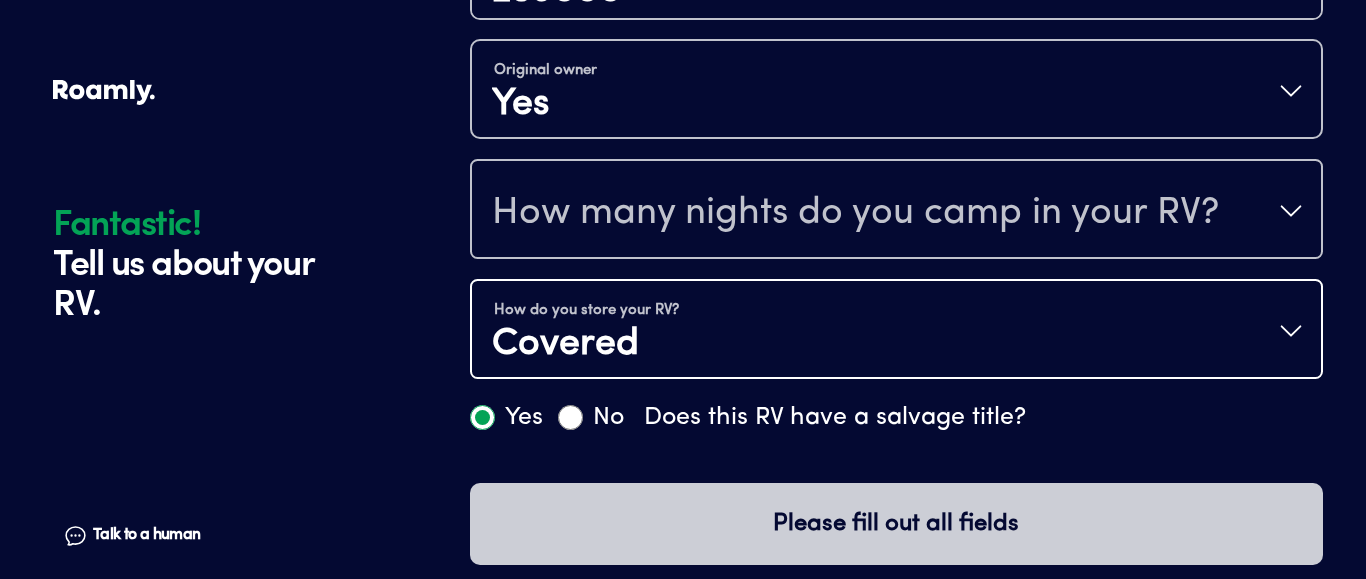 scroll, scrollTop: 0, scrollLeft: 0, axis: both 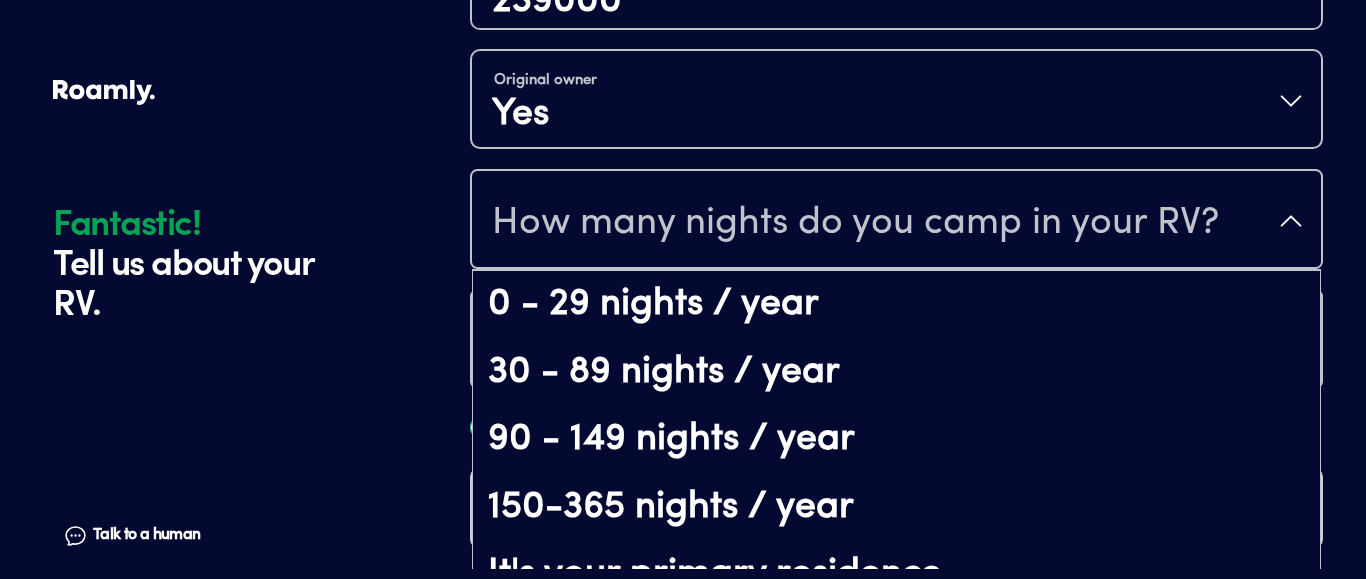 click on "How many nights do you camp in your RV?" at bounding box center (896, 221) 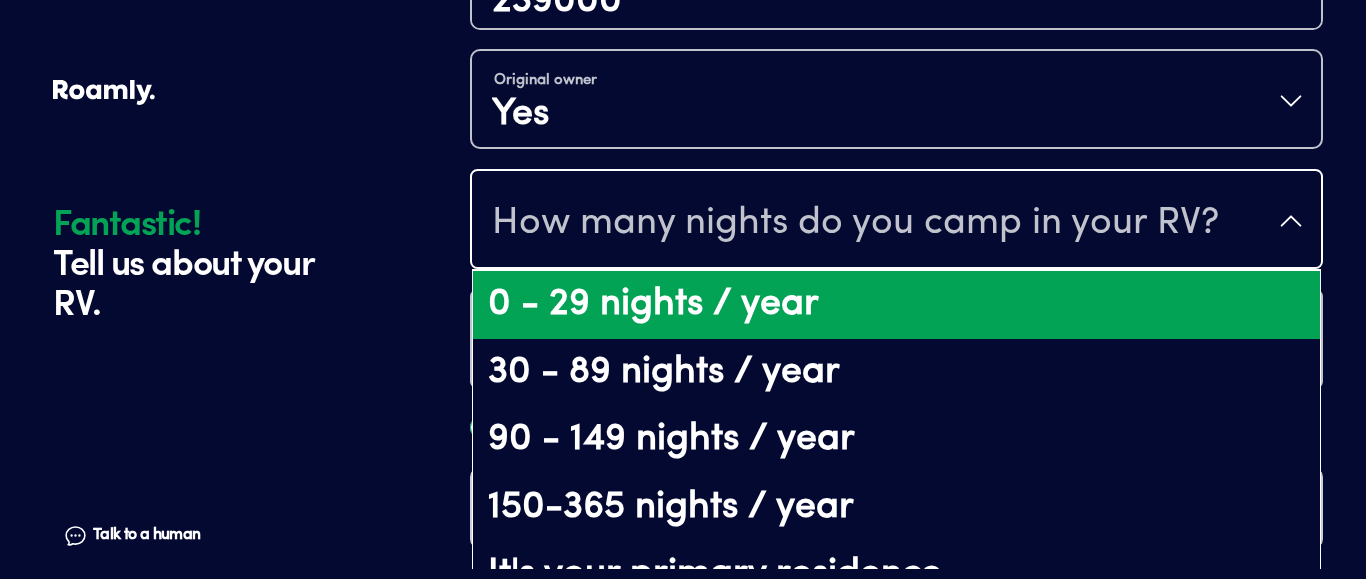 click on "0 - 29 nights / year" at bounding box center (896, 305) 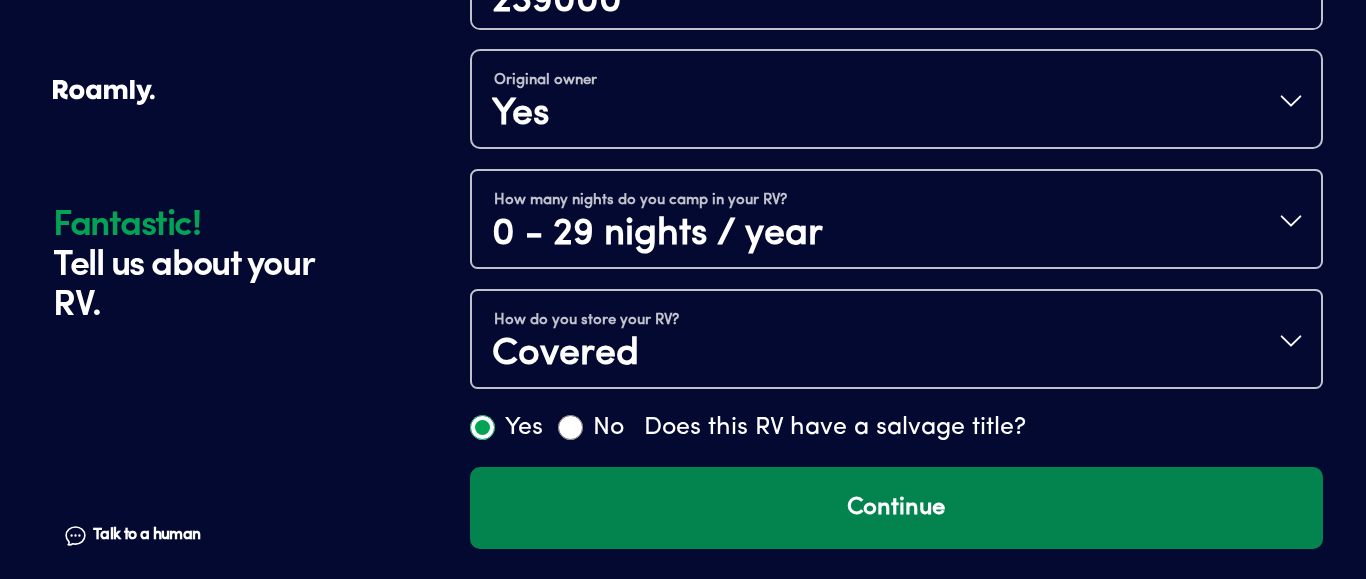 click on "Continue" at bounding box center [896, 508] 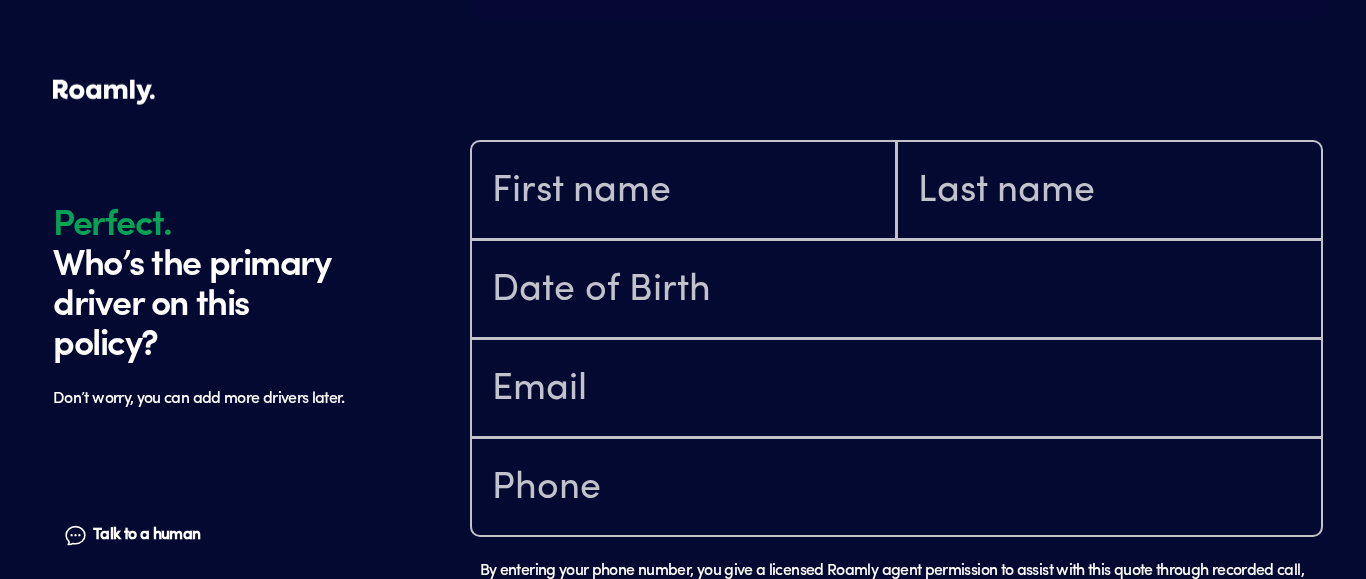 scroll, scrollTop: 1403, scrollLeft: 0, axis: vertical 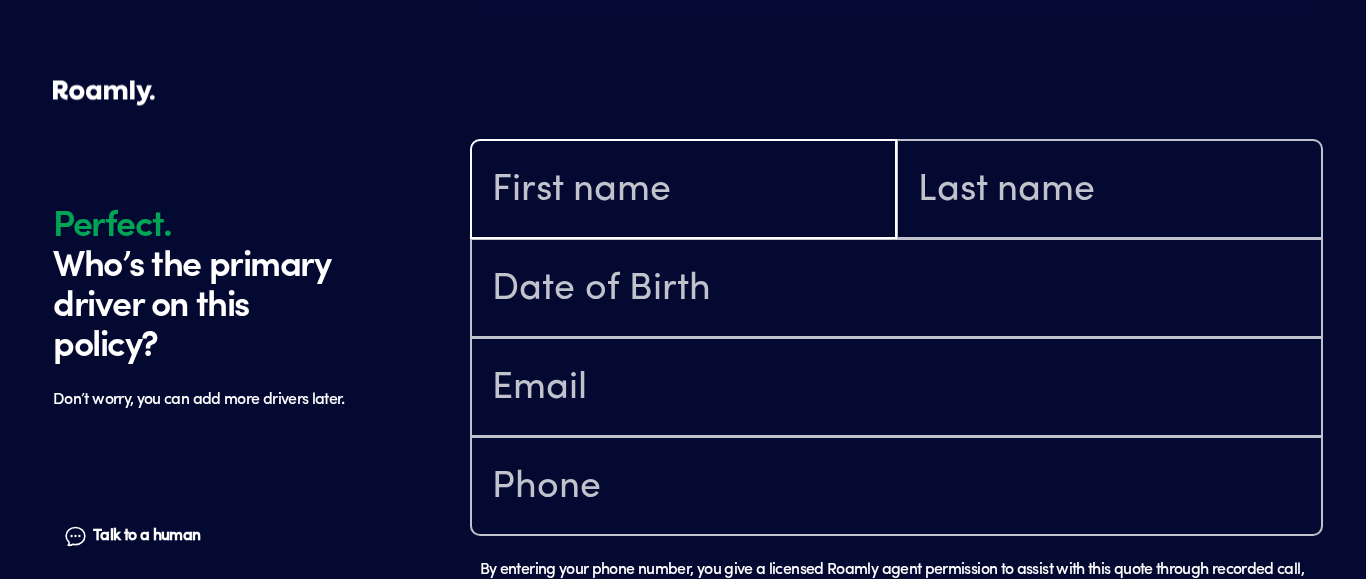 click at bounding box center [683, 191] 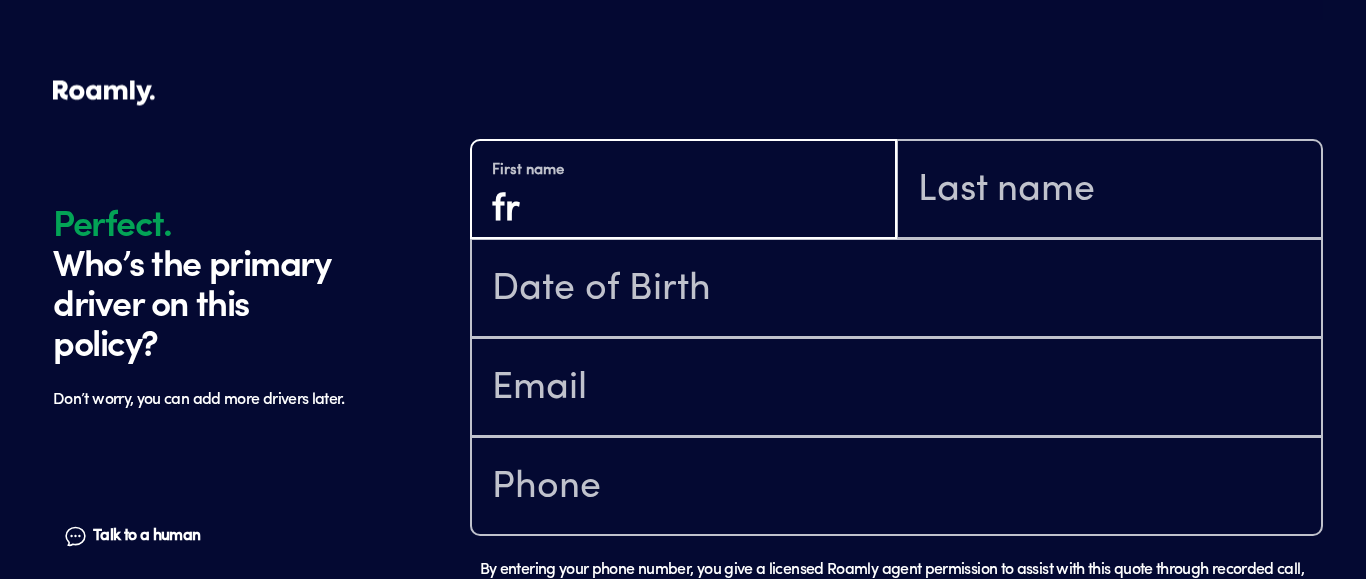 type on "[PERSON_NAME]" 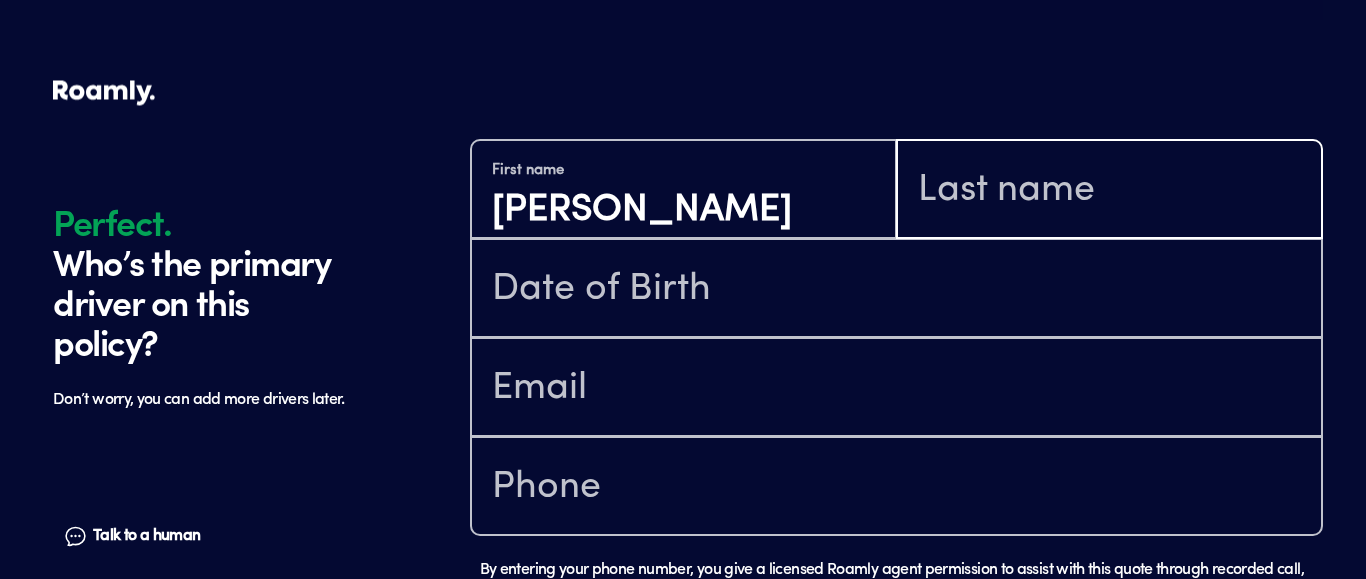 type on "[PERSON_NAME]" 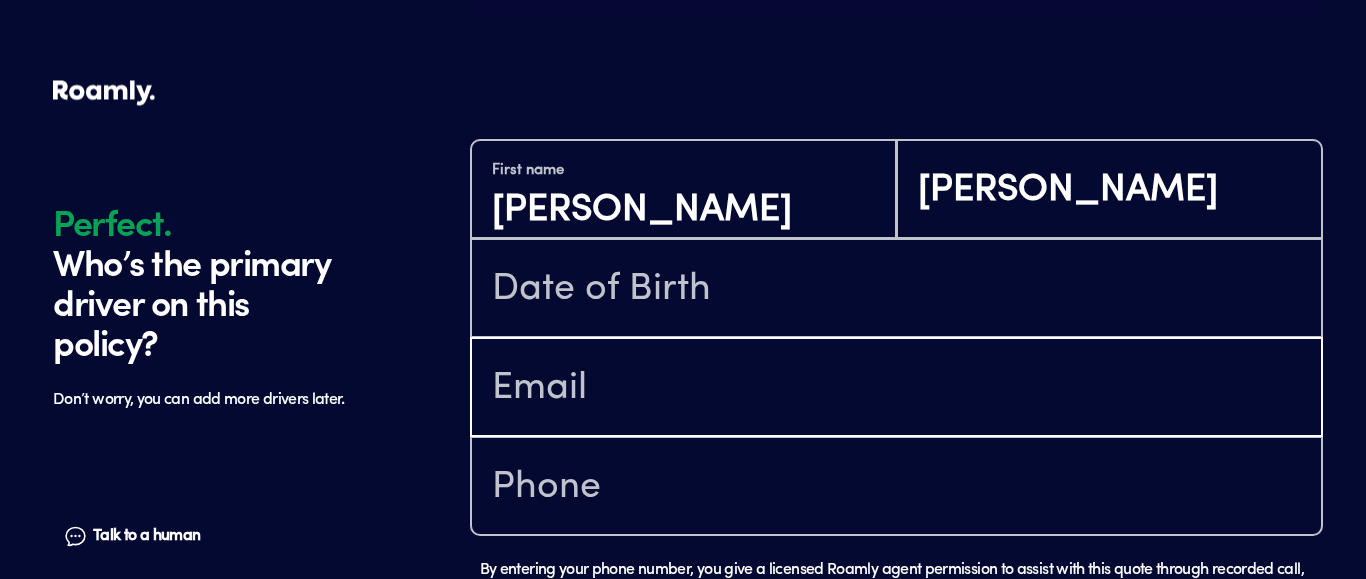 type on "[EMAIL_ADDRESS][DOMAIN_NAME]" 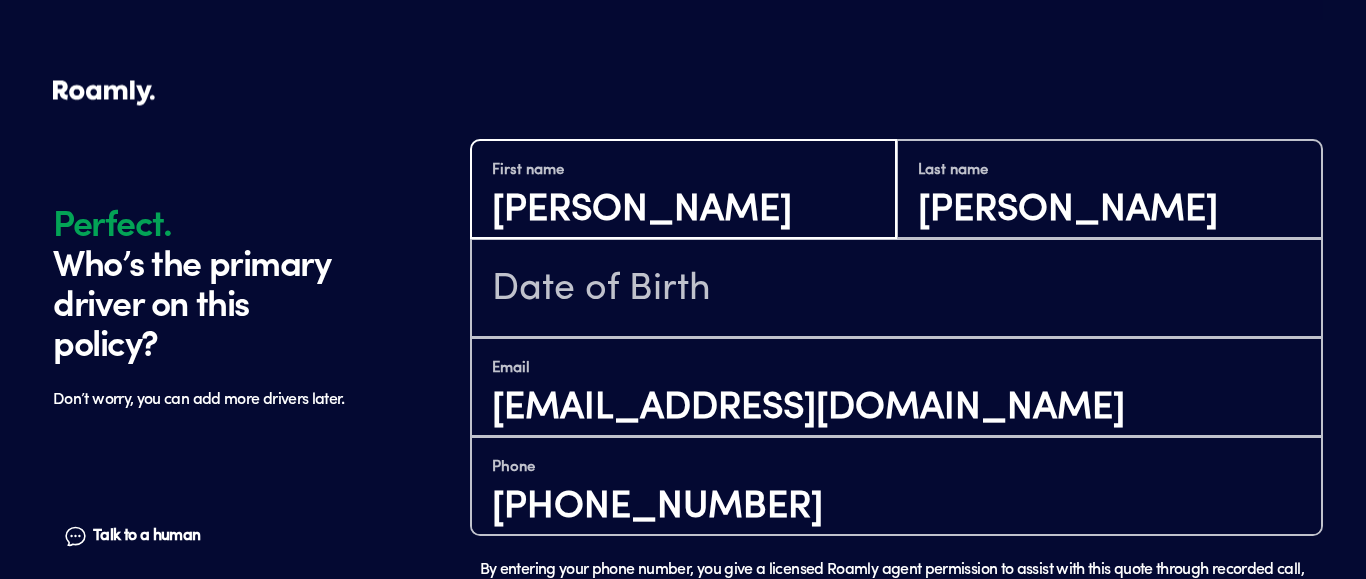 type on "[PHONE_NUMBER]" 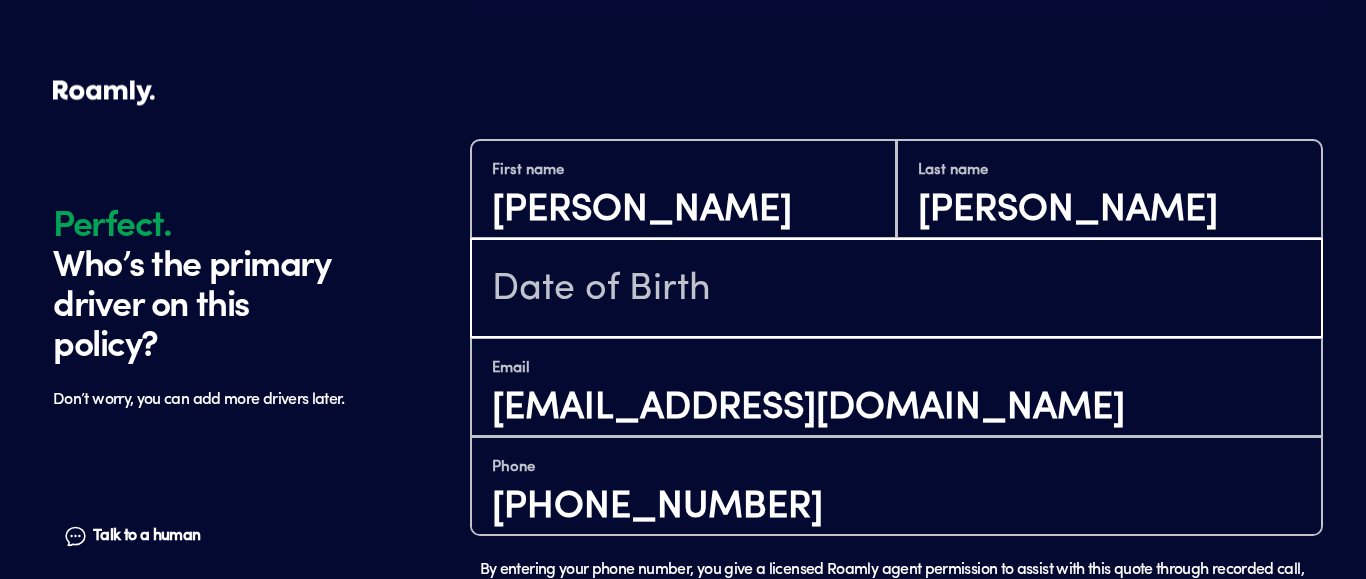 click at bounding box center (896, 290) 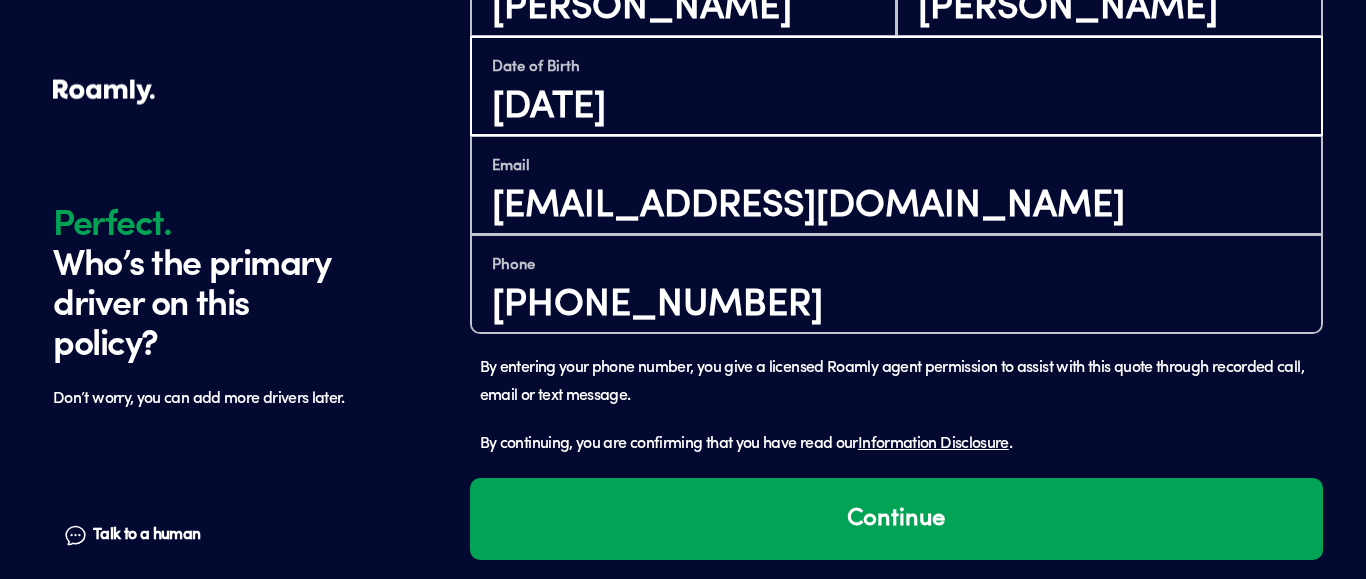scroll, scrollTop: 1616, scrollLeft: 0, axis: vertical 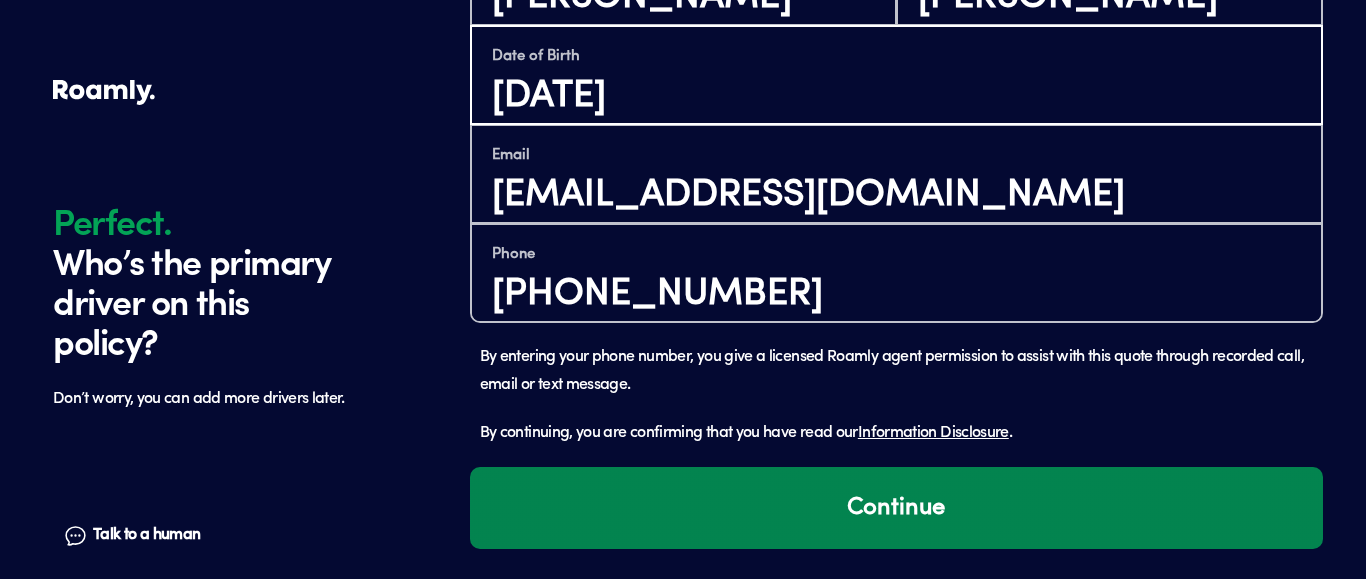 type on "[DATE]" 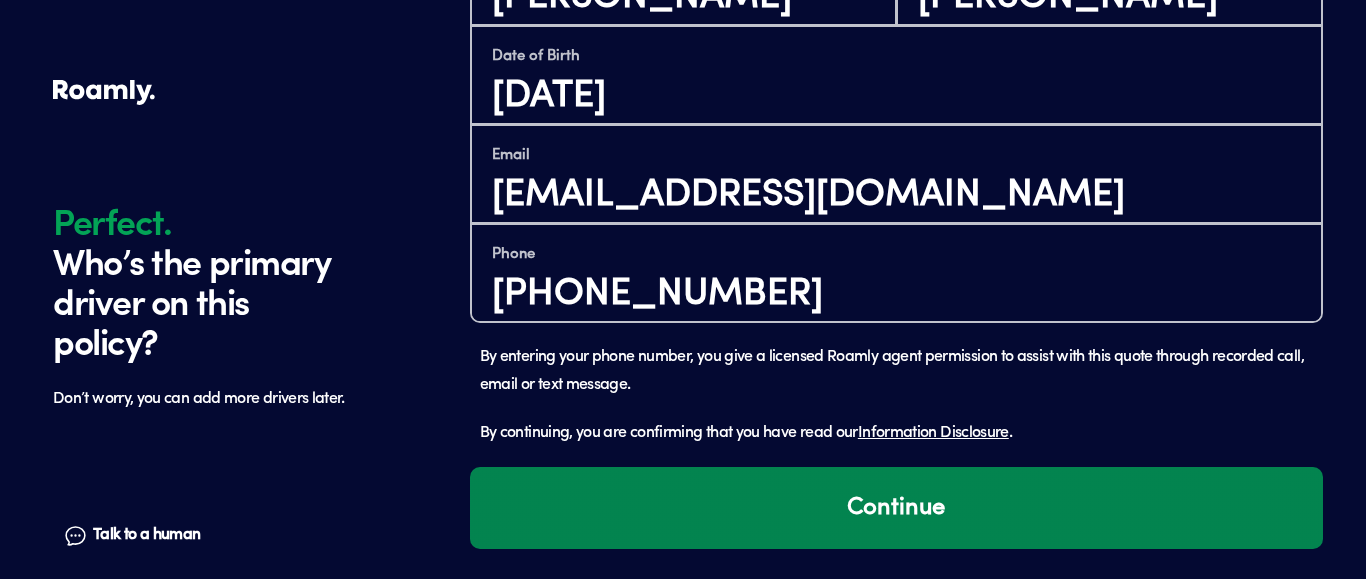 click on "Continue" at bounding box center [896, 508] 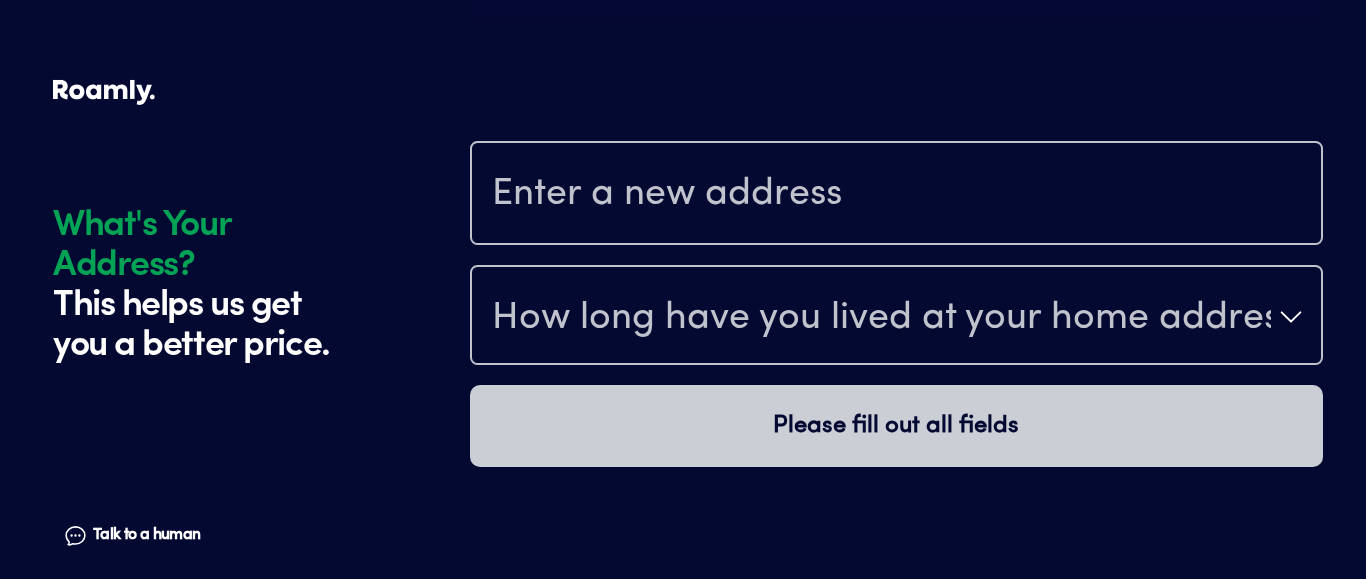 scroll, scrollTop: 2103, scrollLeft: 0, axis: vertical 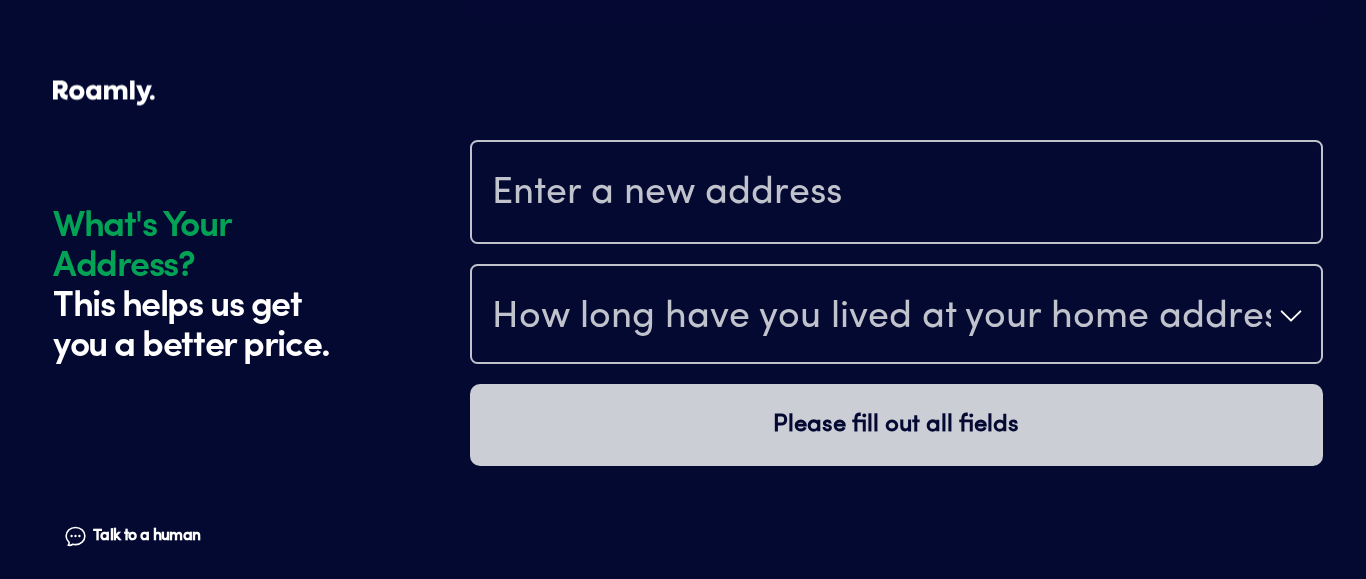 click at bounding box center [896, 194] 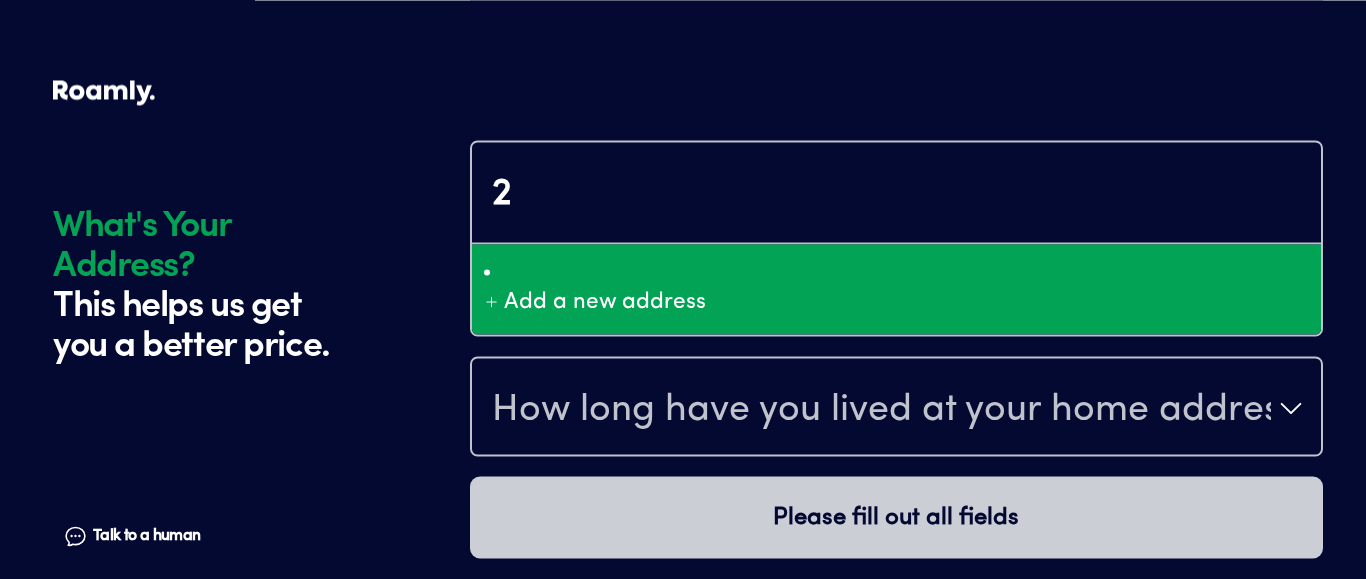 scroll, scrollTop: 1833, scrollLeft: 0, axis: vertical 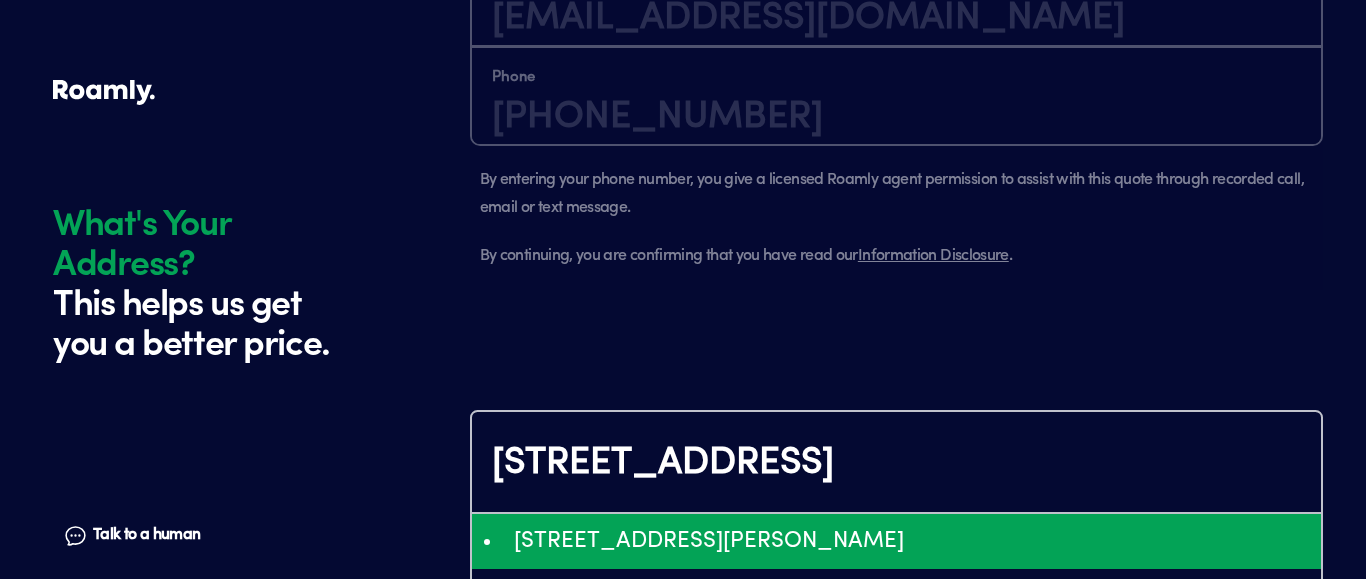 type on "ChIJ1xNWiHxLslIR0P5SdR0icZ4" 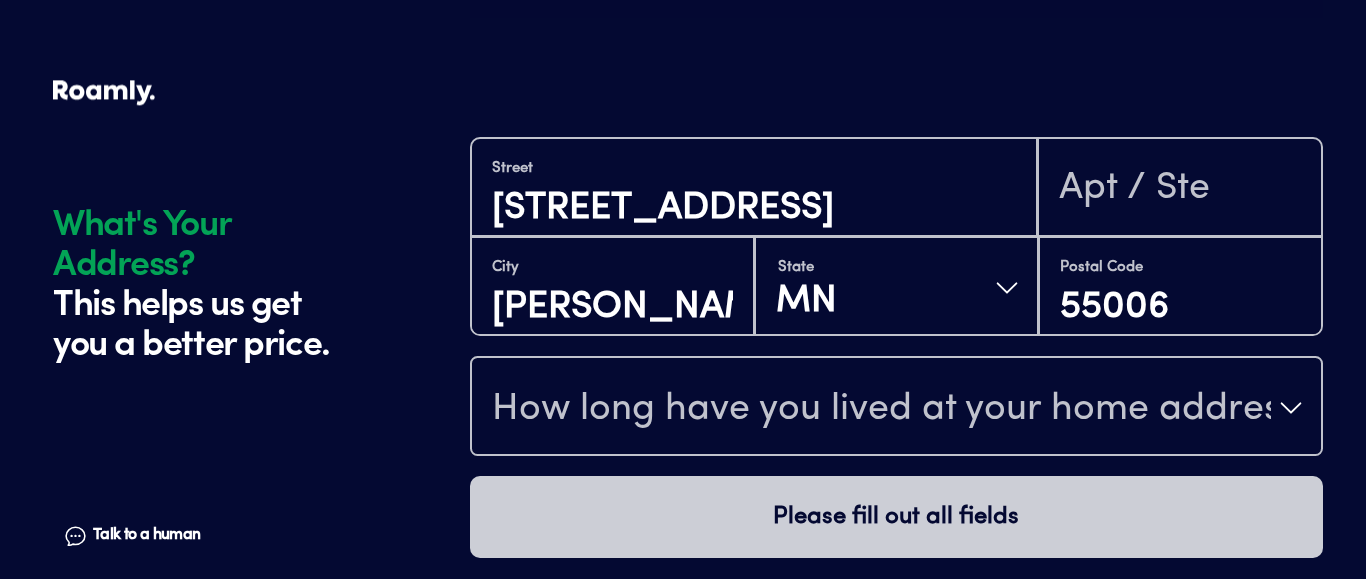 scroll, scrollTop: 2117, scrollLeft: 0, axis: vertical 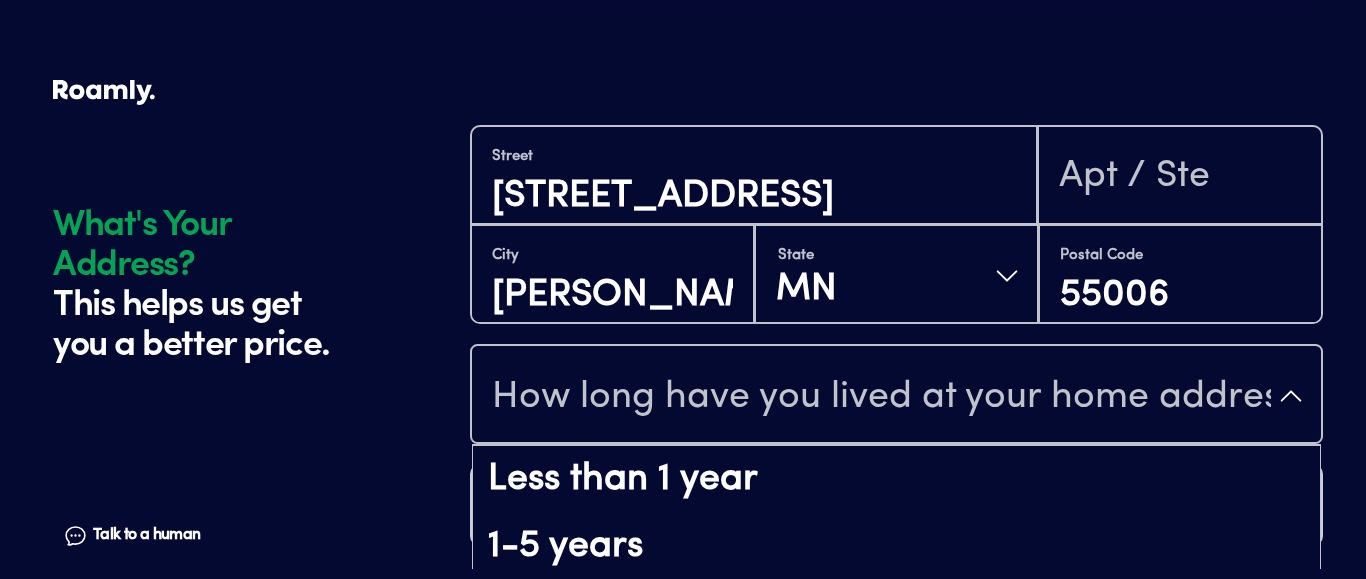 click on "How long have you lived at your home address?" at bounding box center [896, 396] 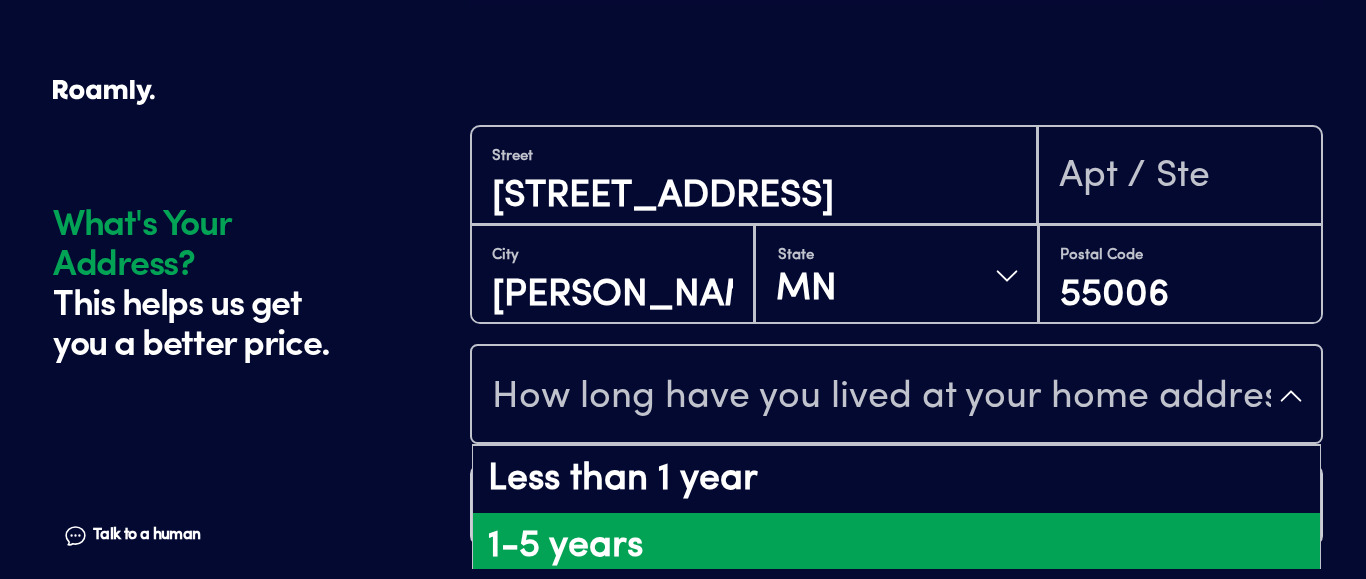 scroll, scrollTop: 84, scrollLeft: 0, axis: vertical 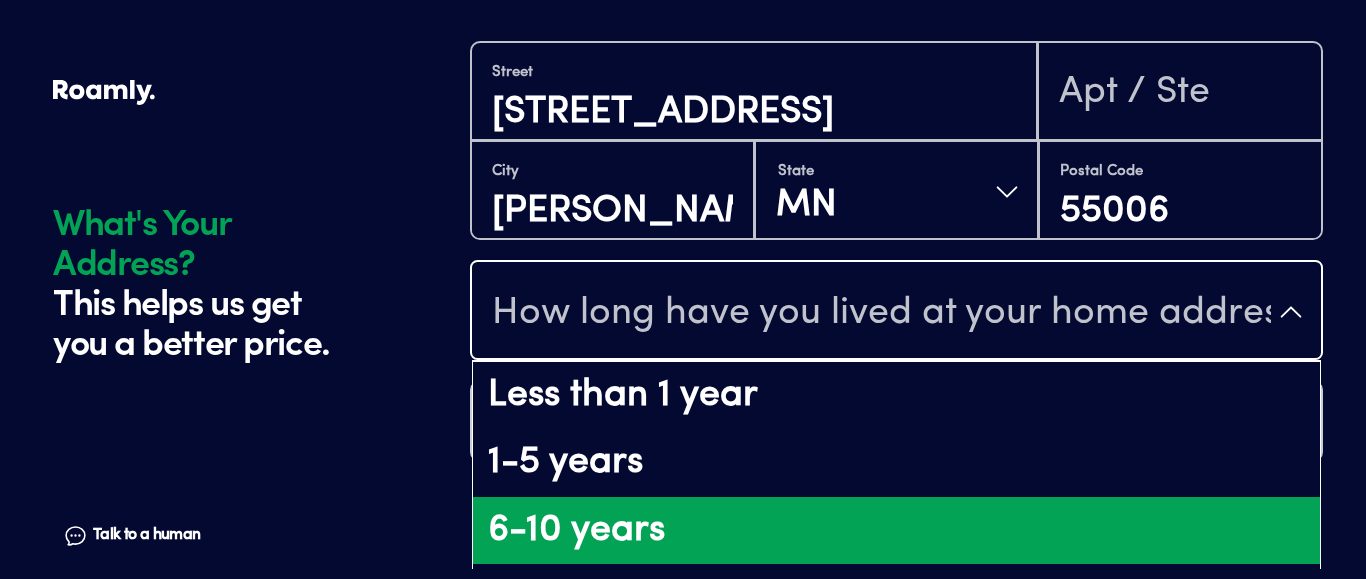 click on "6-10 years" at bounding box center (896, 531) 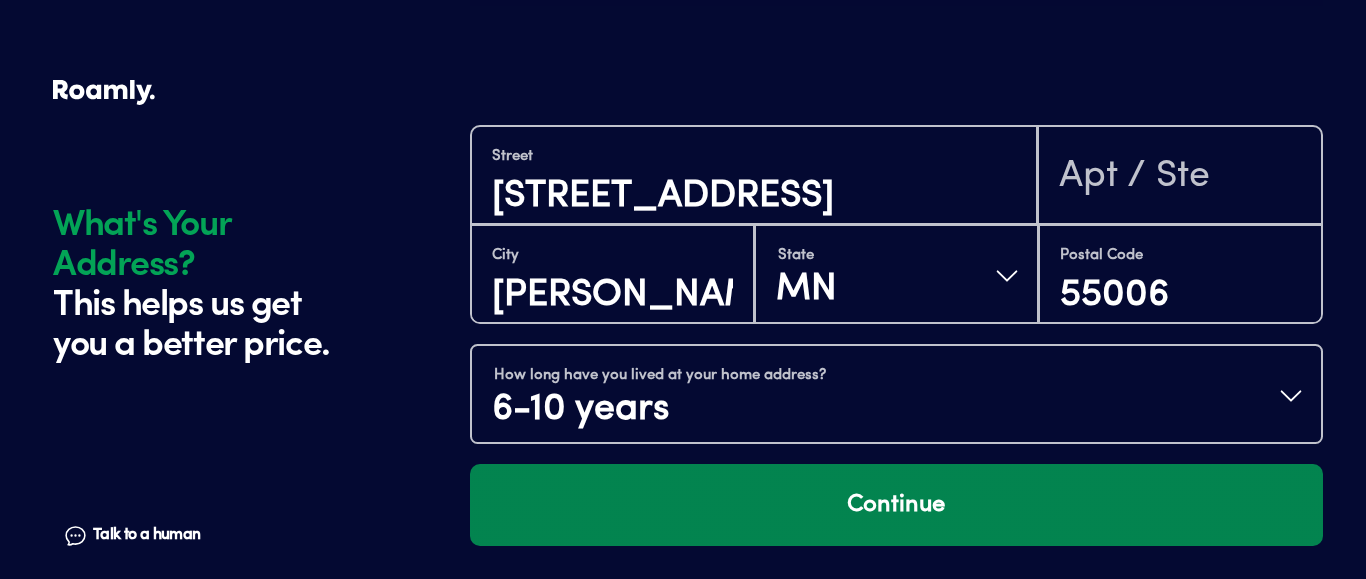 click on "Continue" at bounding box center (896, 505) 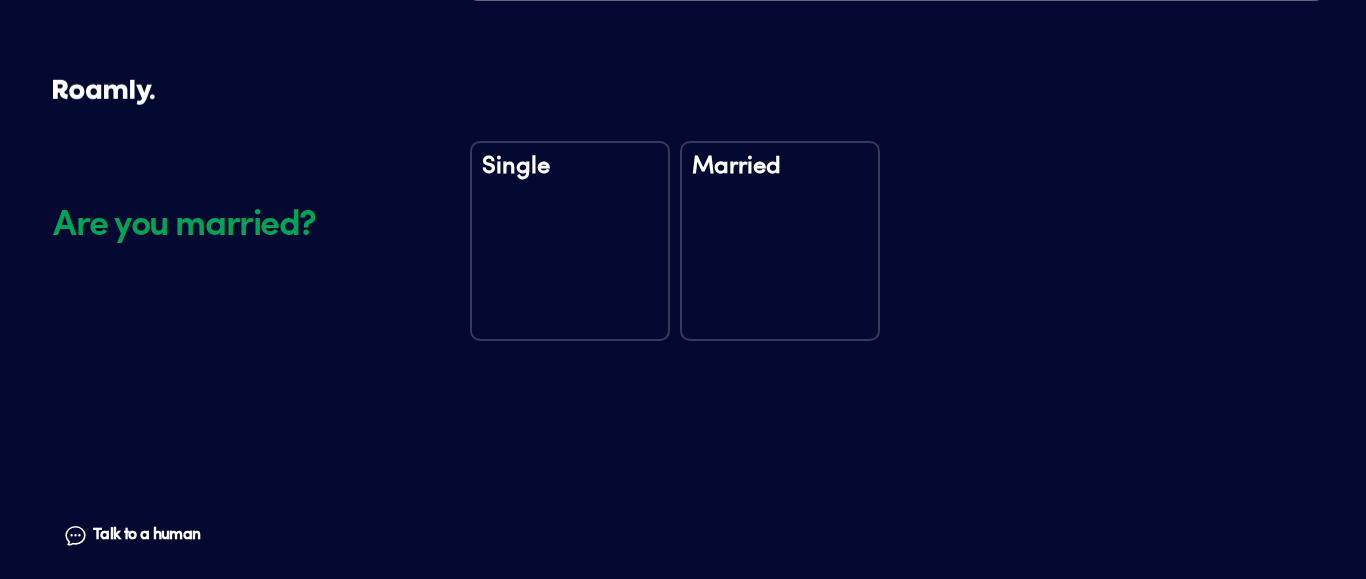 scroll, scrollTop: 2574, scrollLeft: 0, axis: vertical 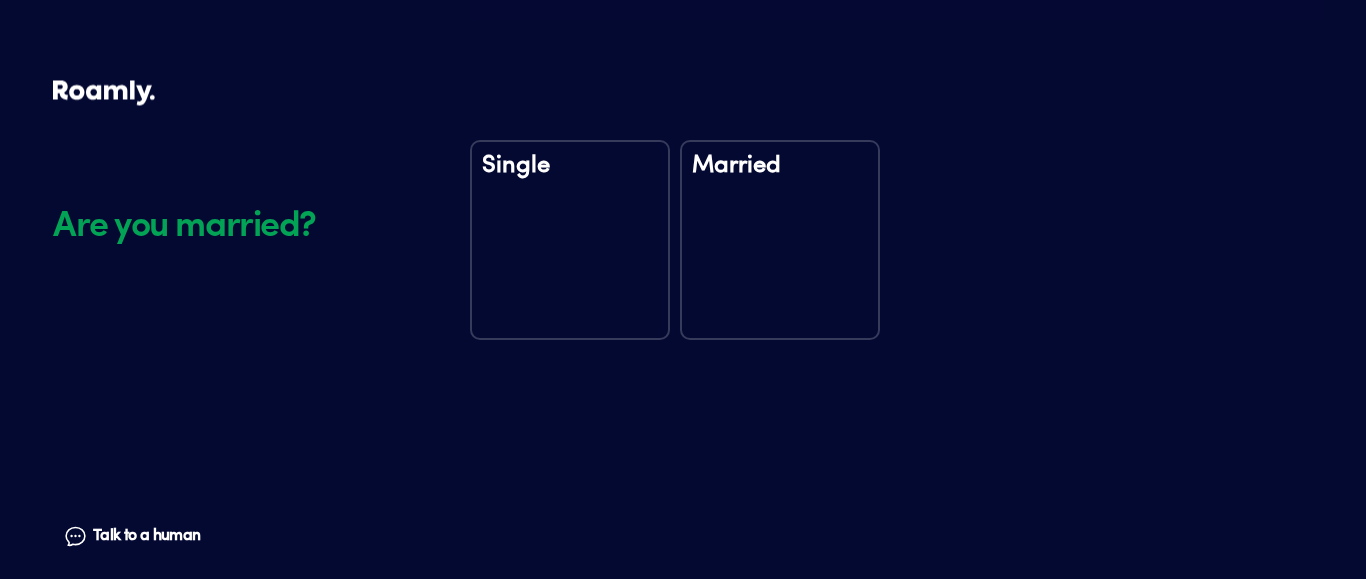 click on "Single" at bounding box center [570, 179] 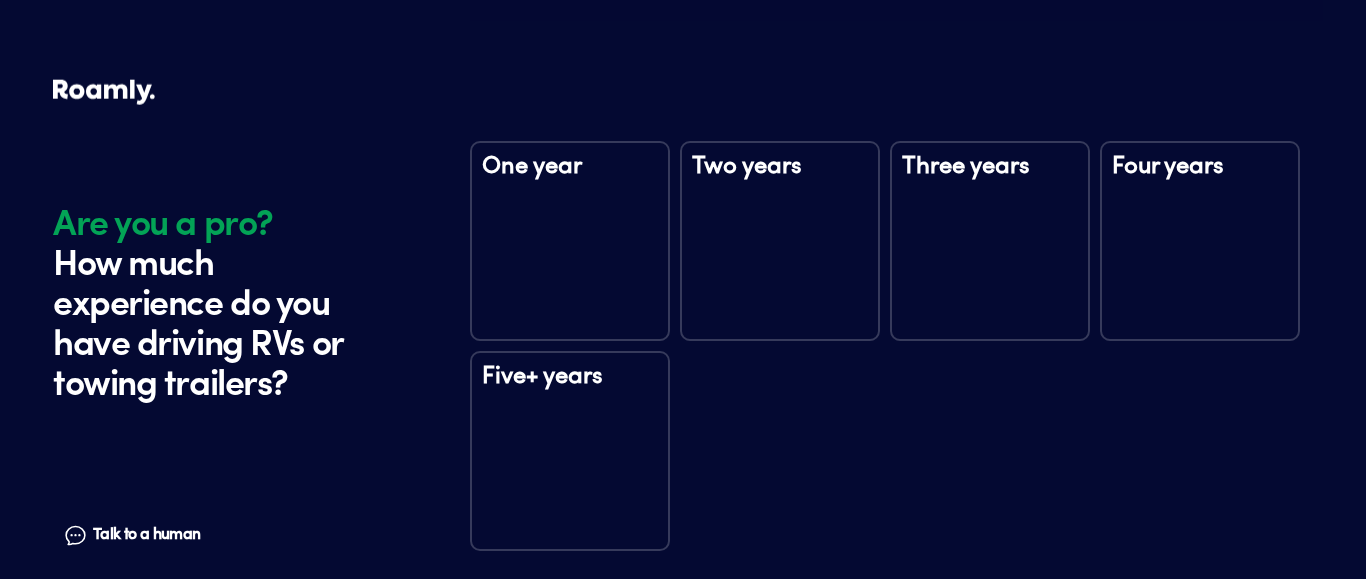 scroll, scrollTop: 2964, scrollLeft: 0, axis: vertical 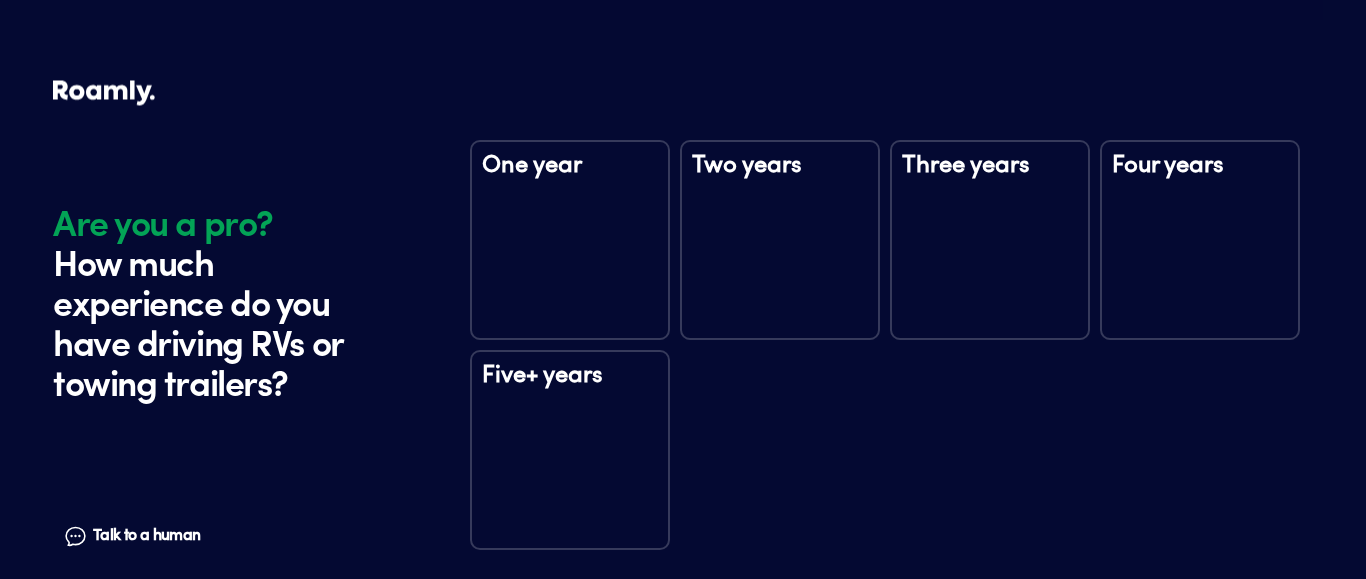 click on "Five+ years" at bounding box center [570, 389] 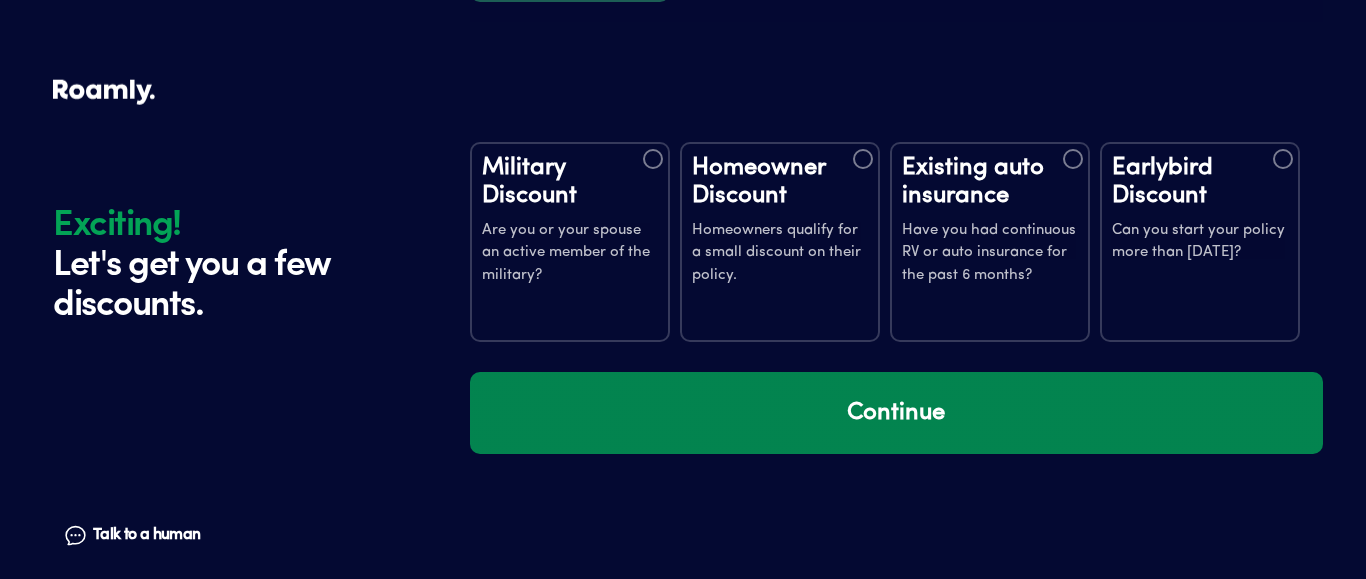 scroll, scrollTop: 3554, scrollLeft: 0, axis: vertical 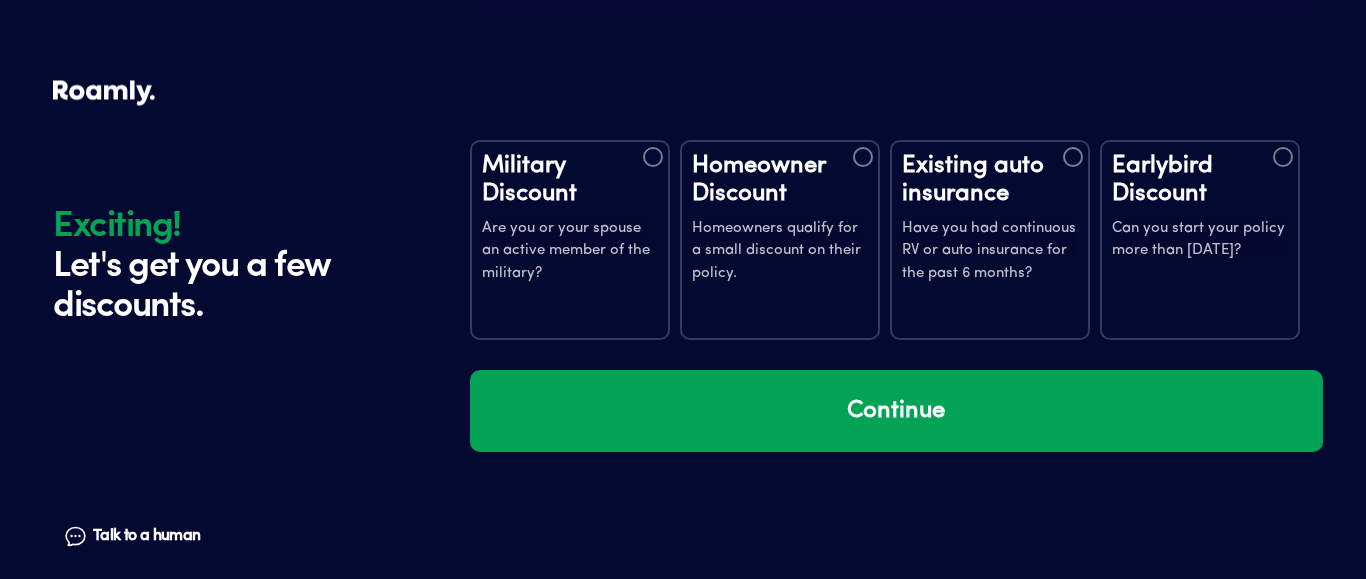 click at bounding box center (863, 157) 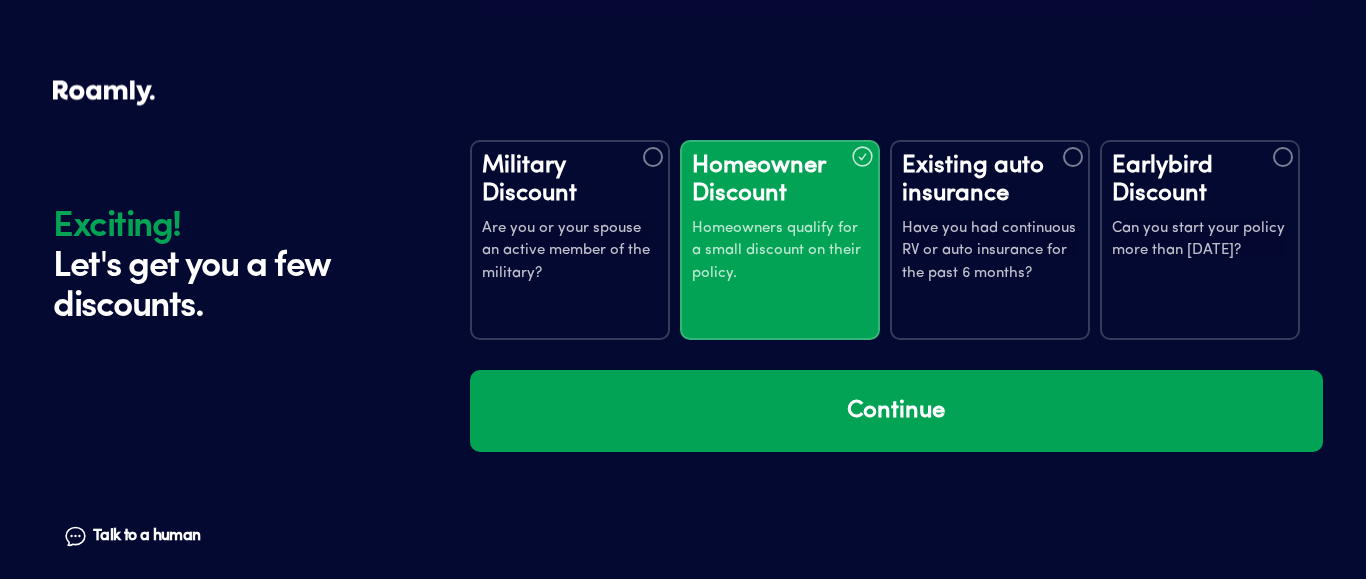 click at bounding box center [1073, 157] 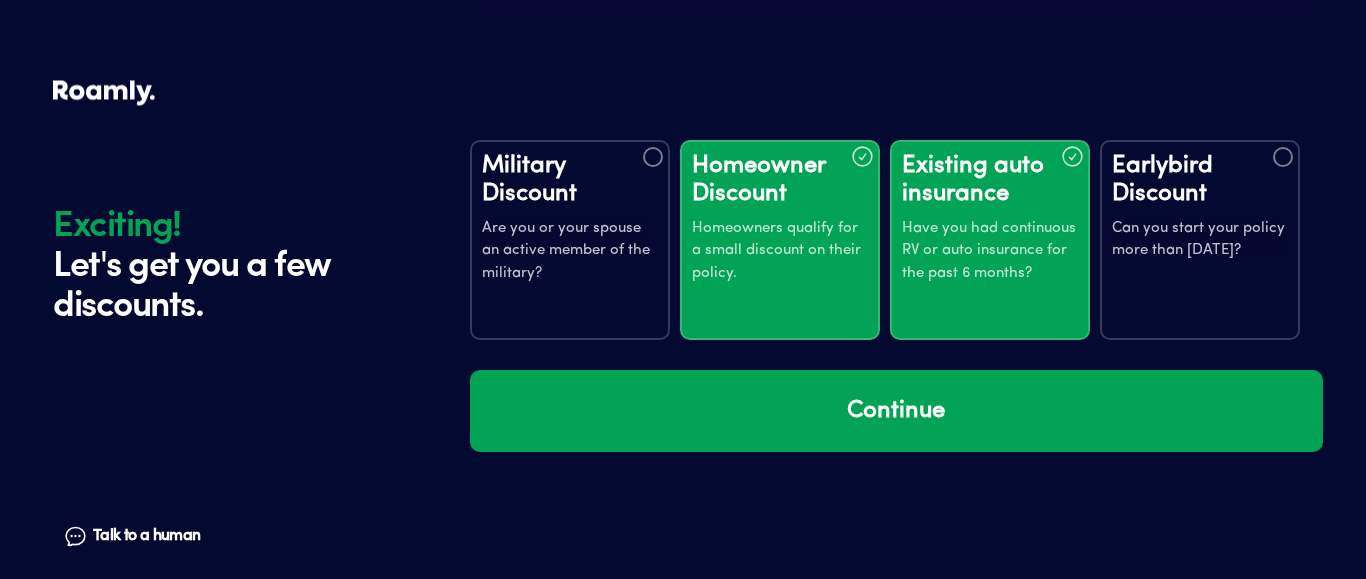 click at bounding box center (1283, 157) 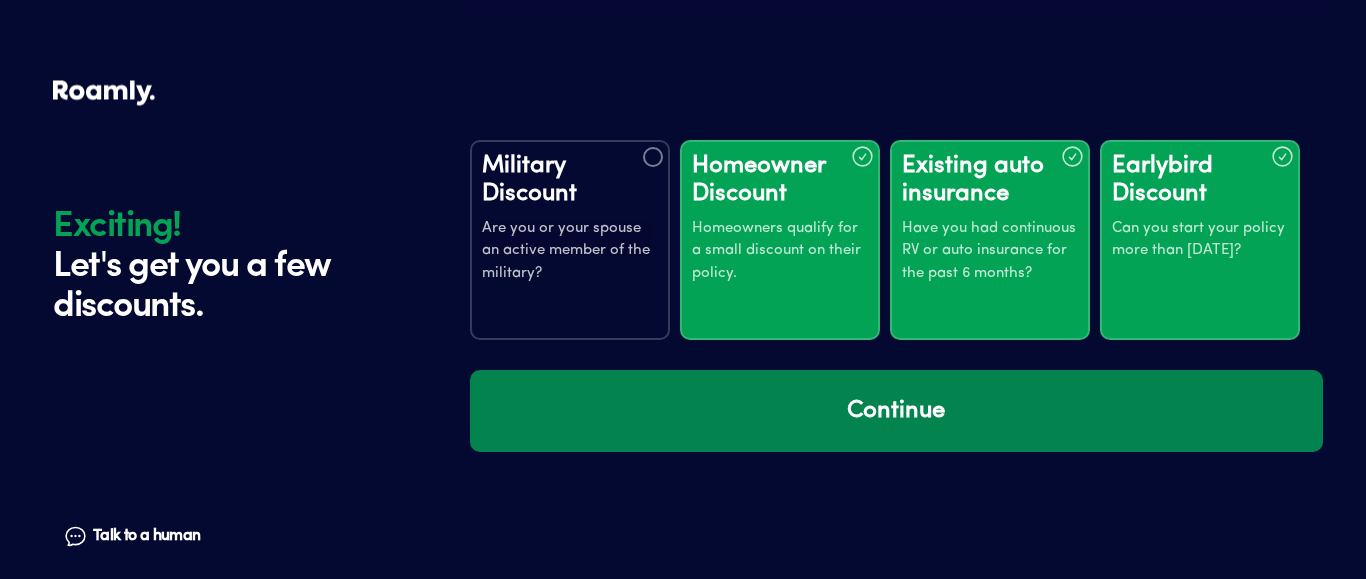 click on "Continue" at bounding box center (896, 411) 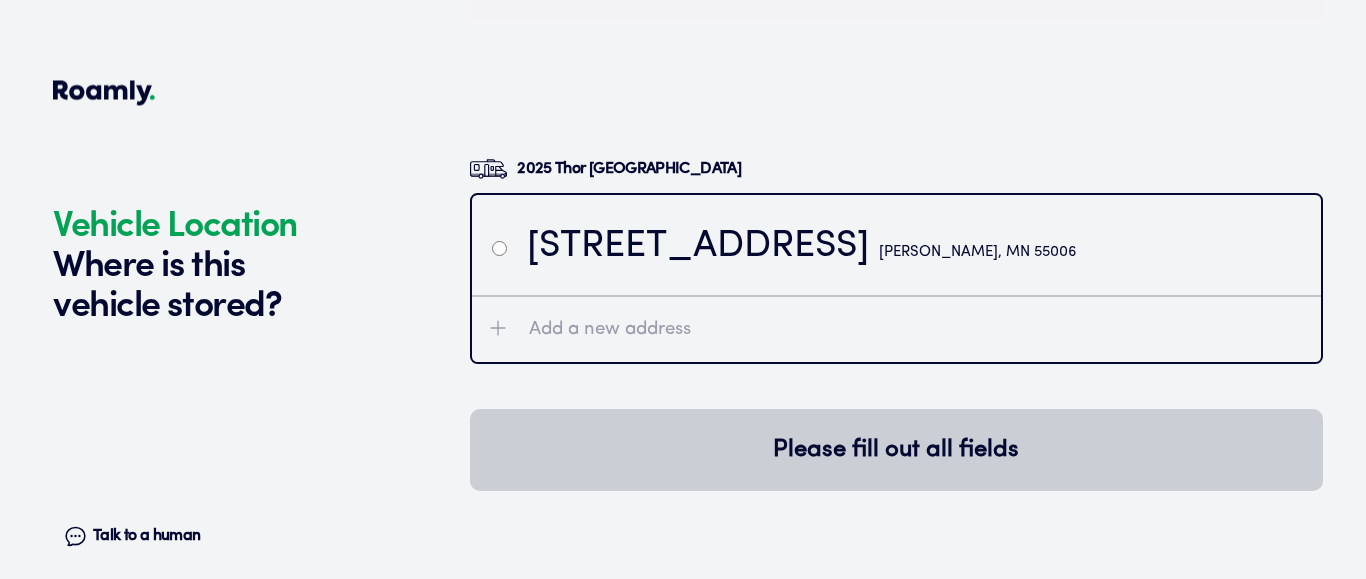 click at bounding box center (499, 247) 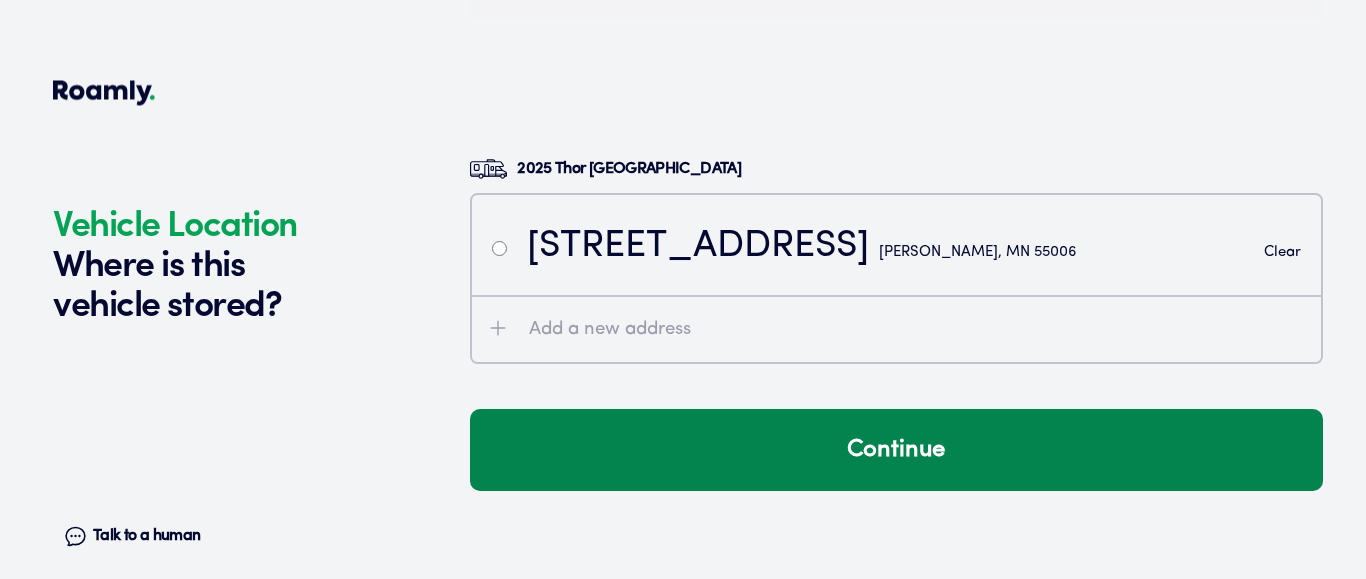 click on "Continue" at bounding box center [896, 450] 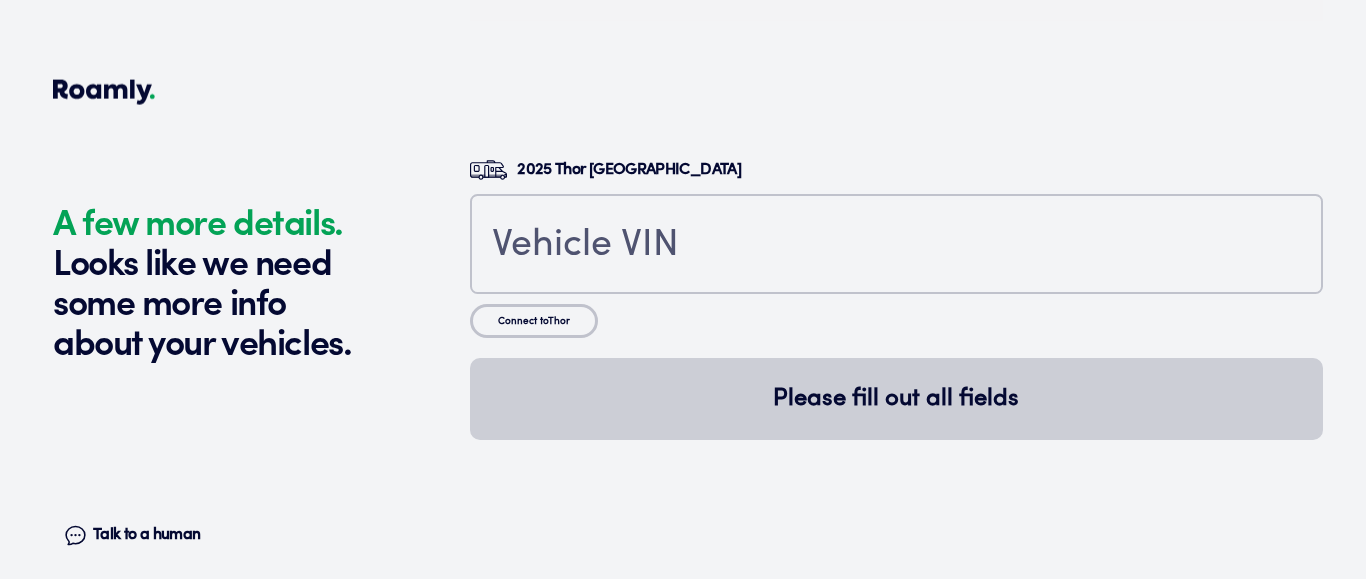 scroll, scrollTop: 4383, scrollLeft: 0, axis: vertical 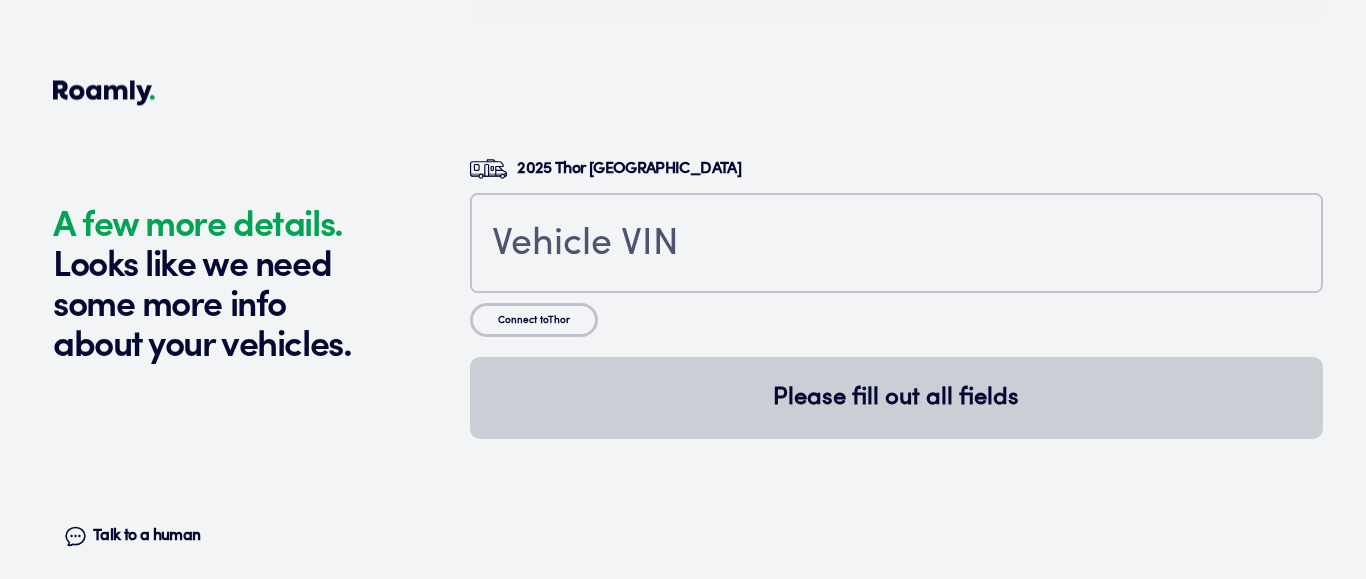 click on "Connect to  Thor" at bounding box center [534, 320] 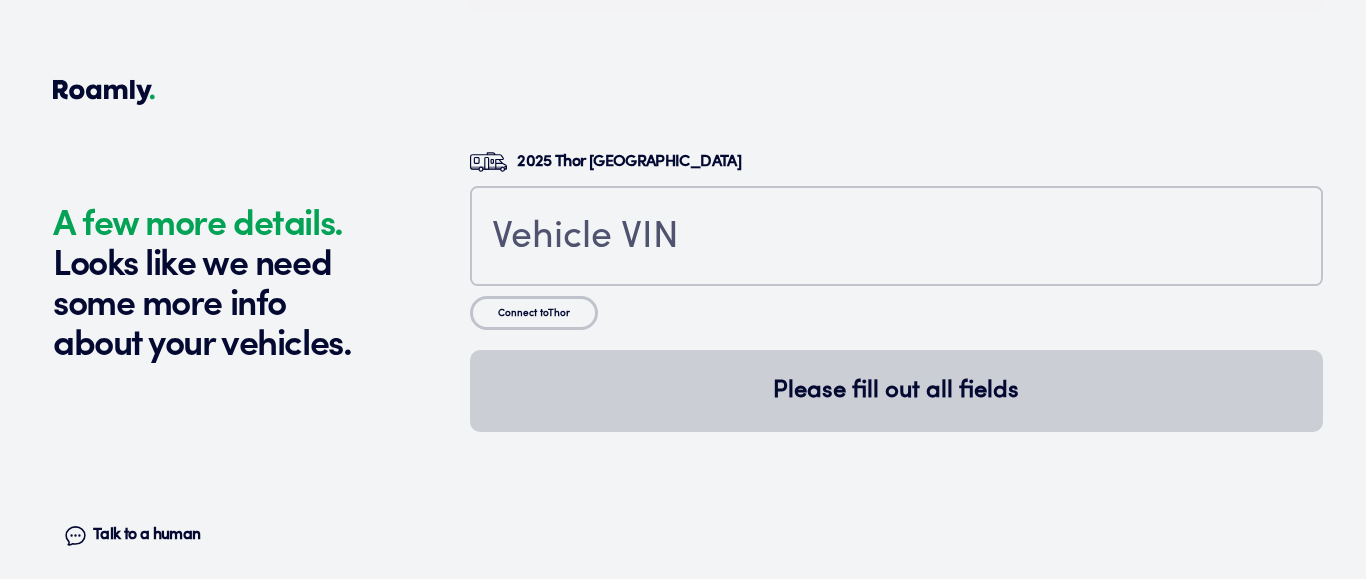 scroll, scrollTop: 4397, scrollLeft: 0, axis: vertical 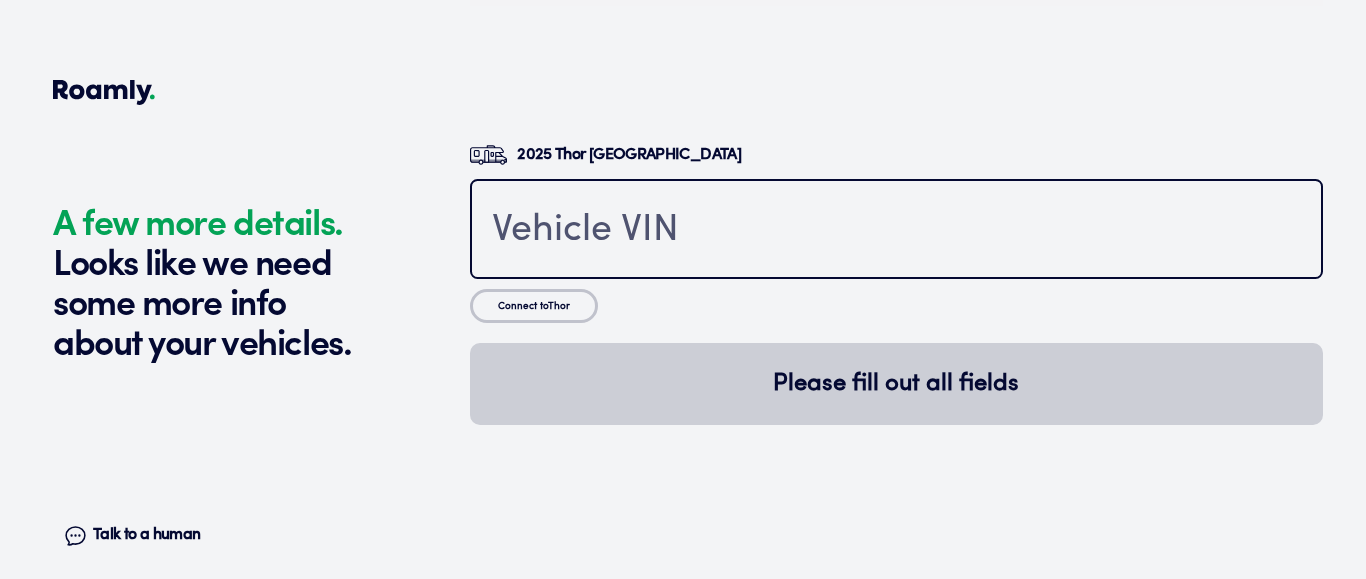 click at bounding box center [896, 231] 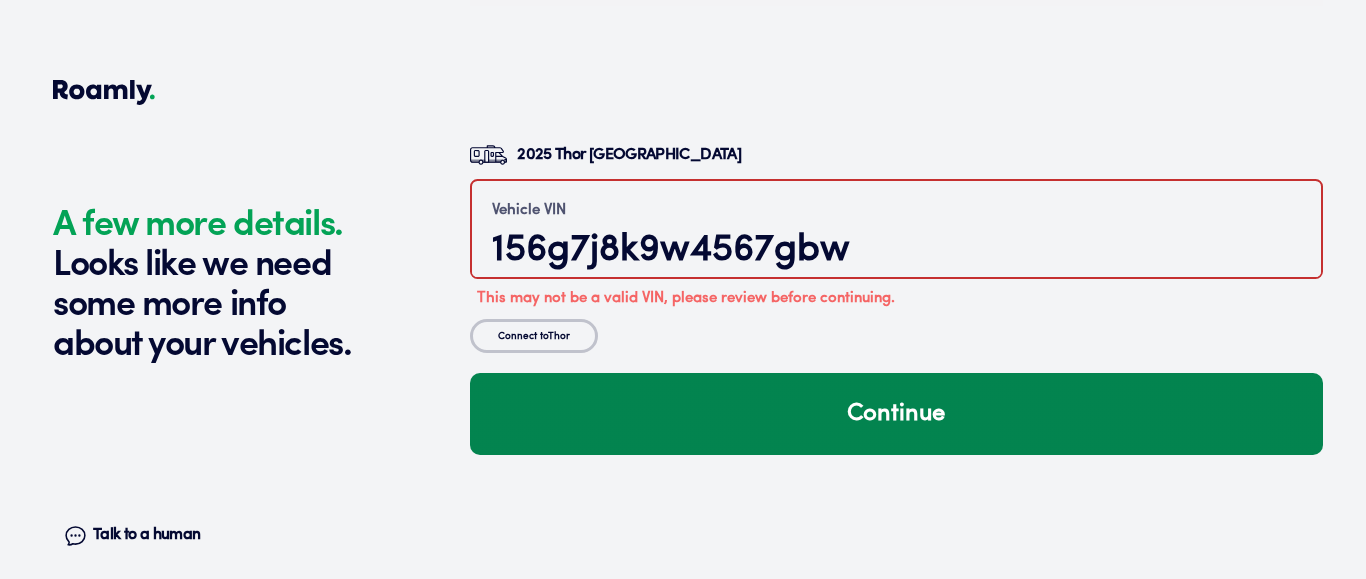 type on "156g7j8k9w4567gbw" 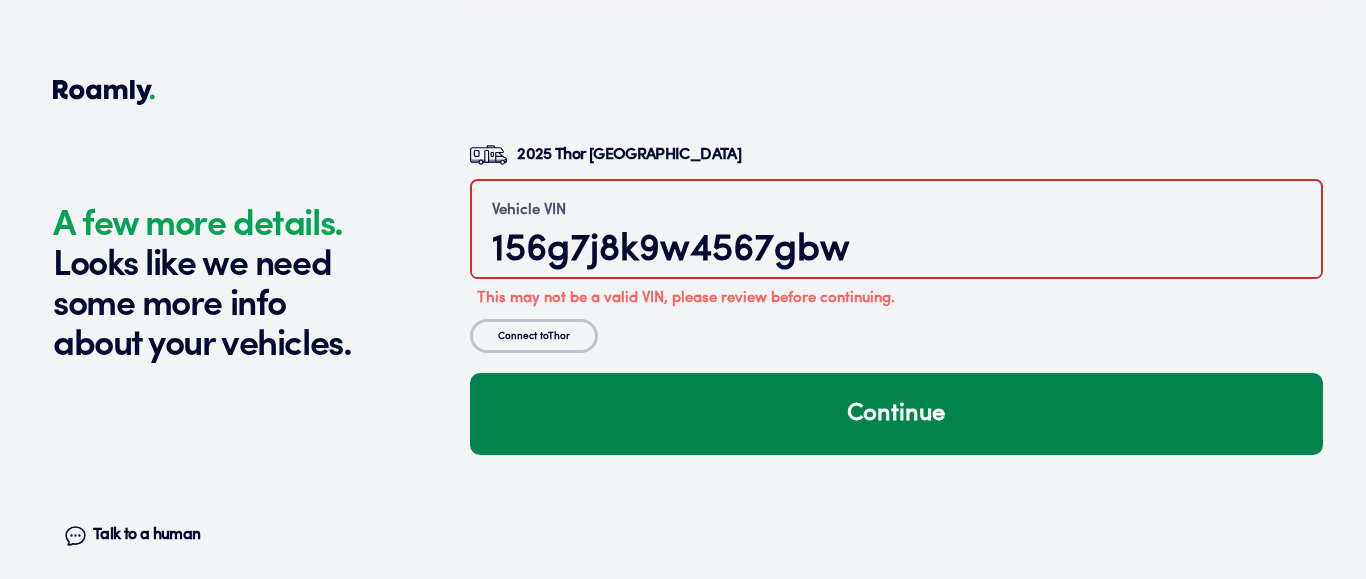 click on "Continue" at bounding box center [896, 414] 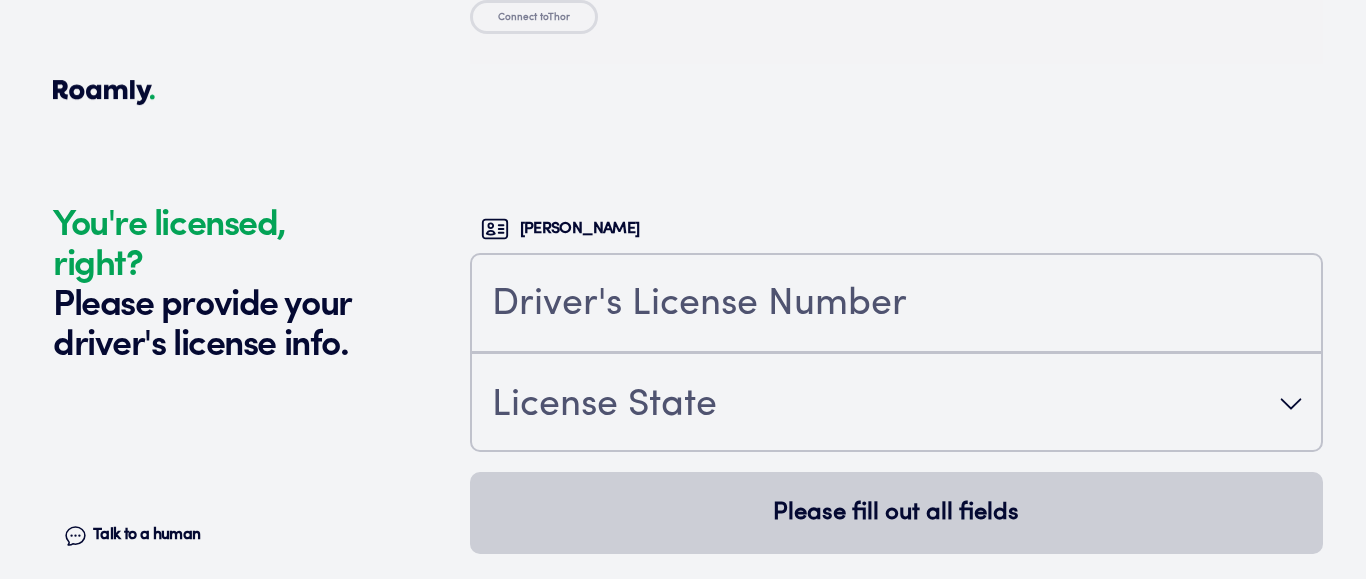 scroll, scrollTop: 4814, scrollLeft: 0, axis: vertical 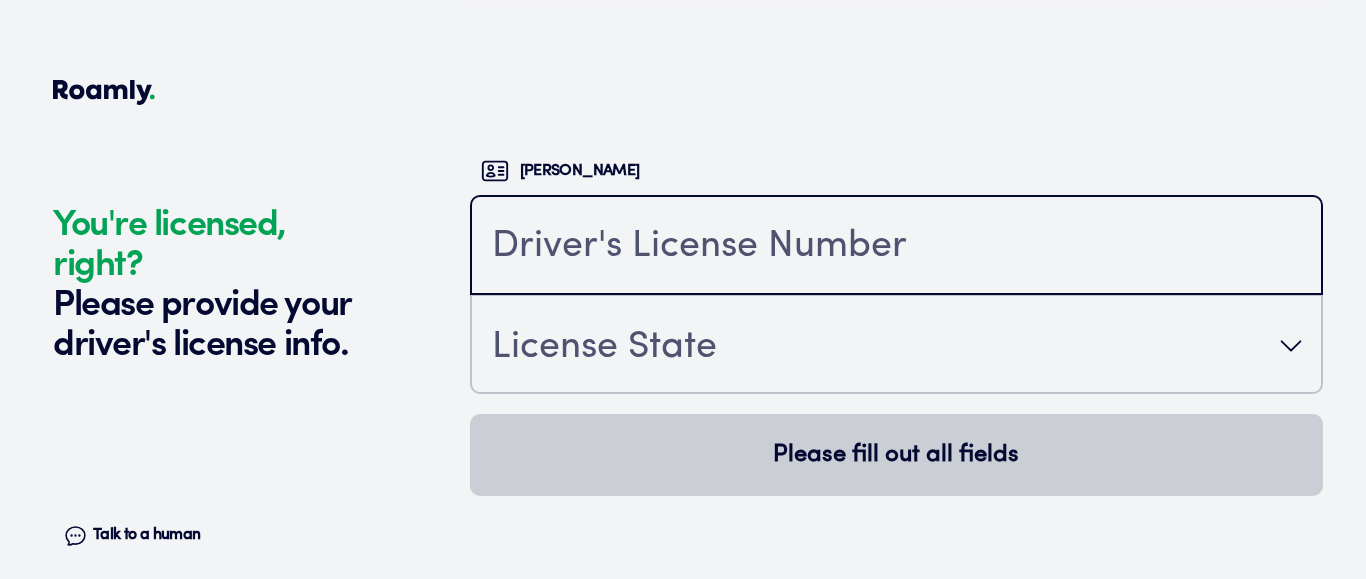 click at bounding box center (896, 247) 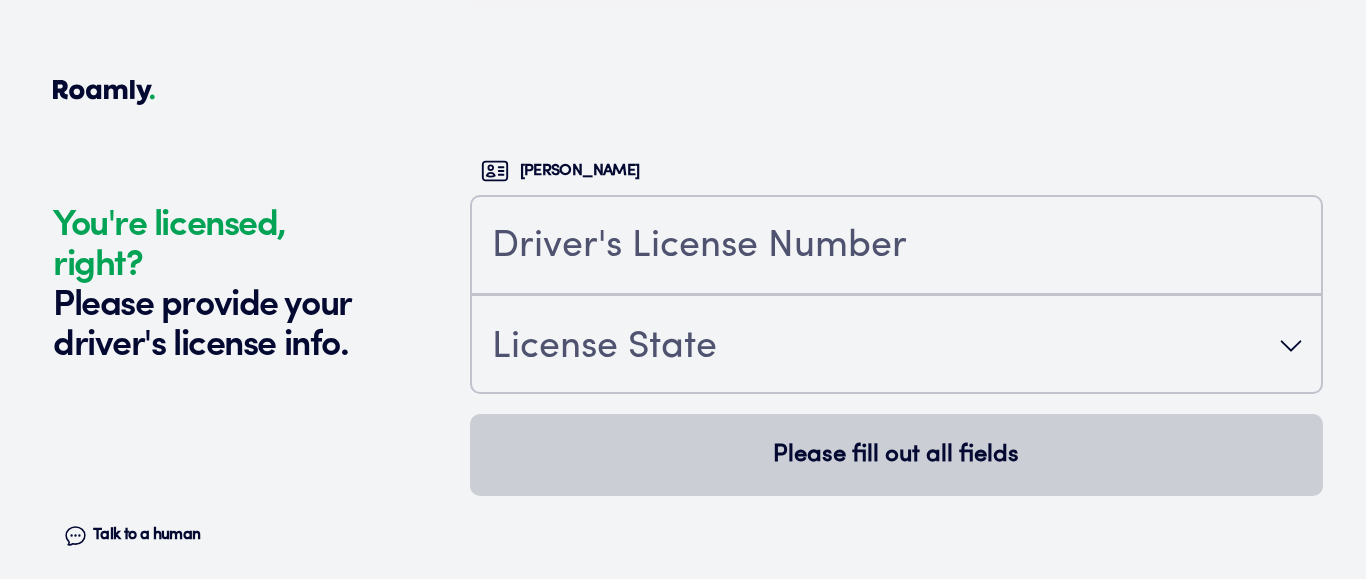 click on "License State" at bounding box center [896, 346] 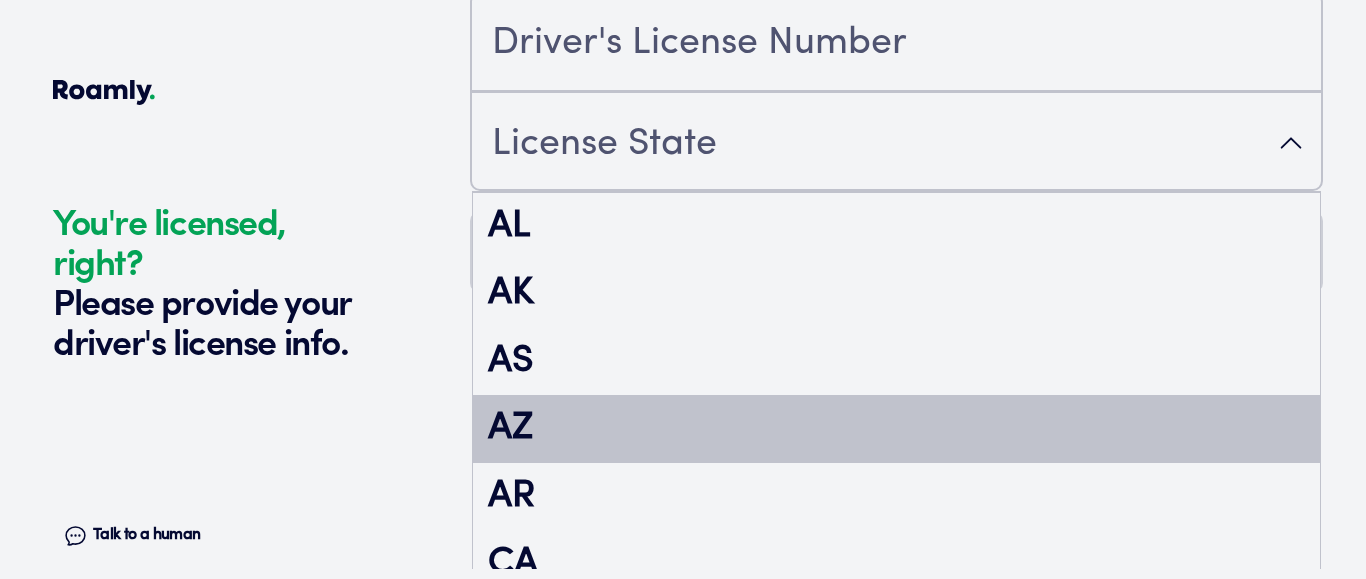 scroll, scrollTop: 252, scrollLeft: 0, axis: vertical 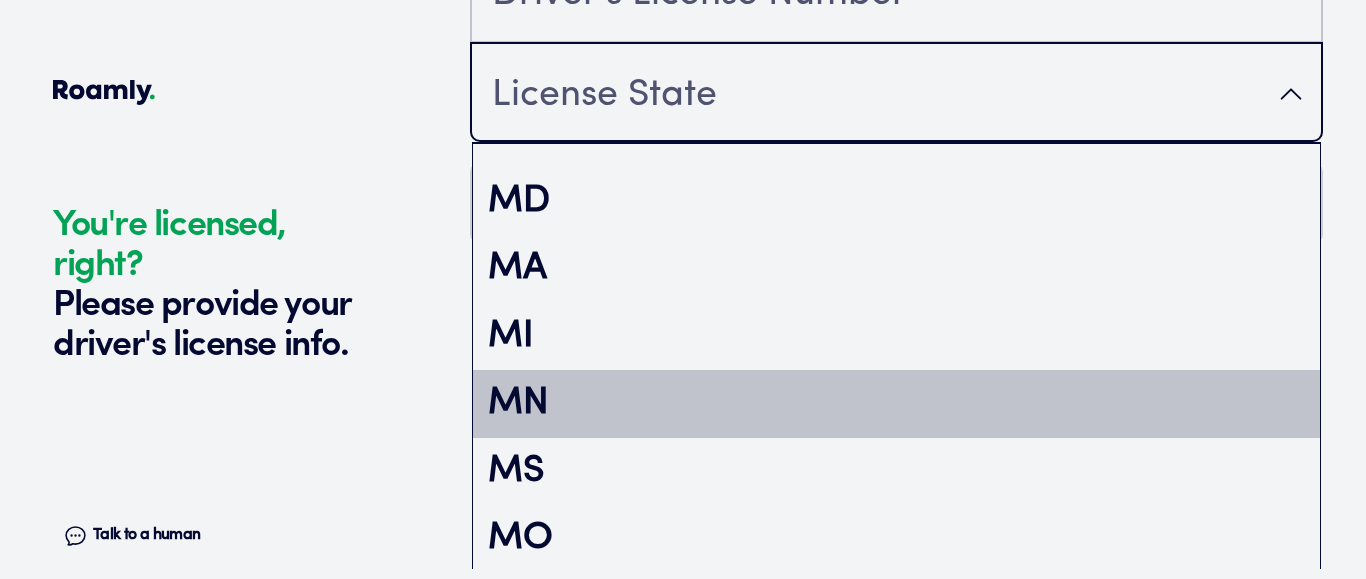 click on "MN" at bounding box center (896, 404) 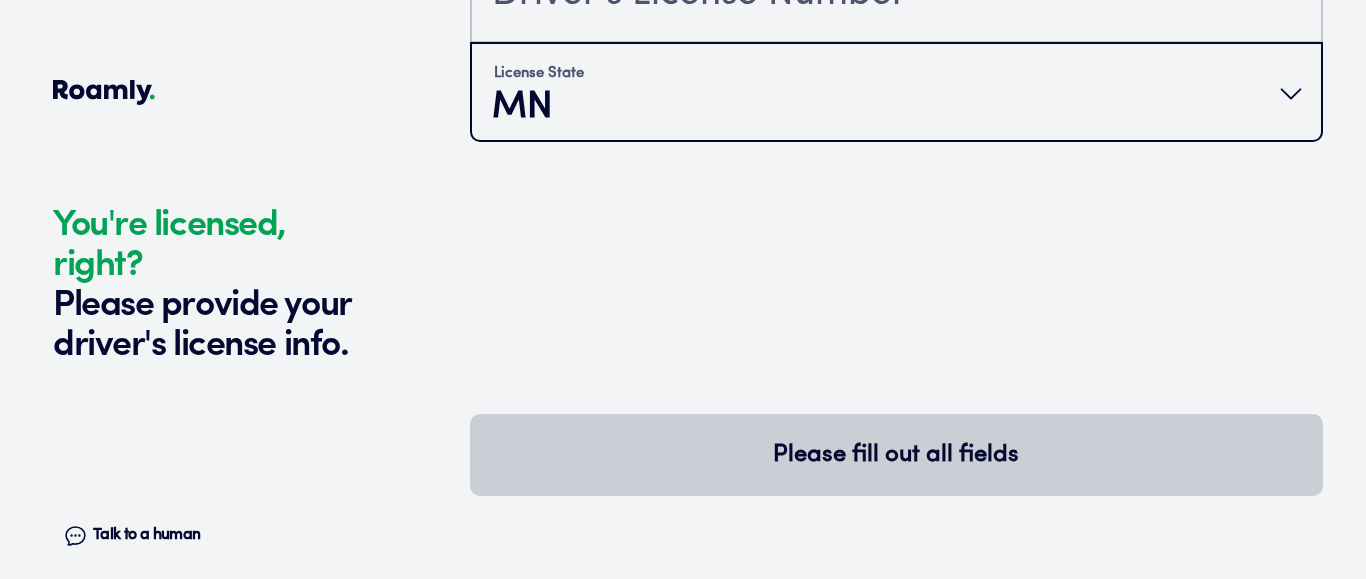 scroll, scrollTop: 0, scrollLeft: 0, axis: both 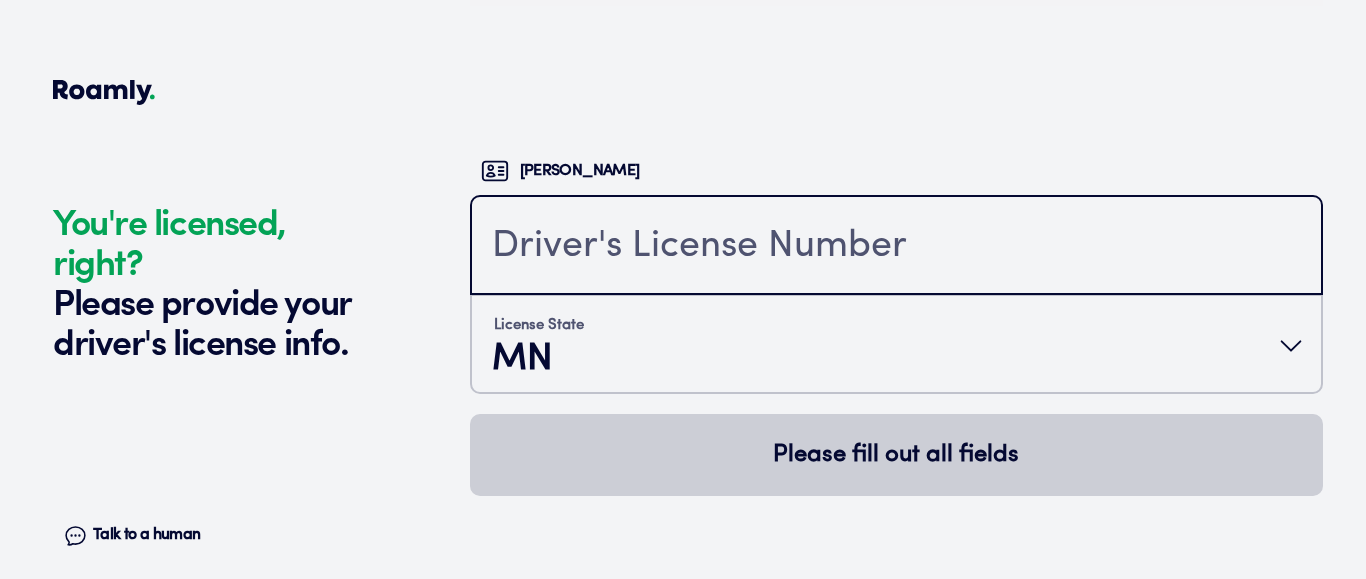 click at bounding box center [896, 247] 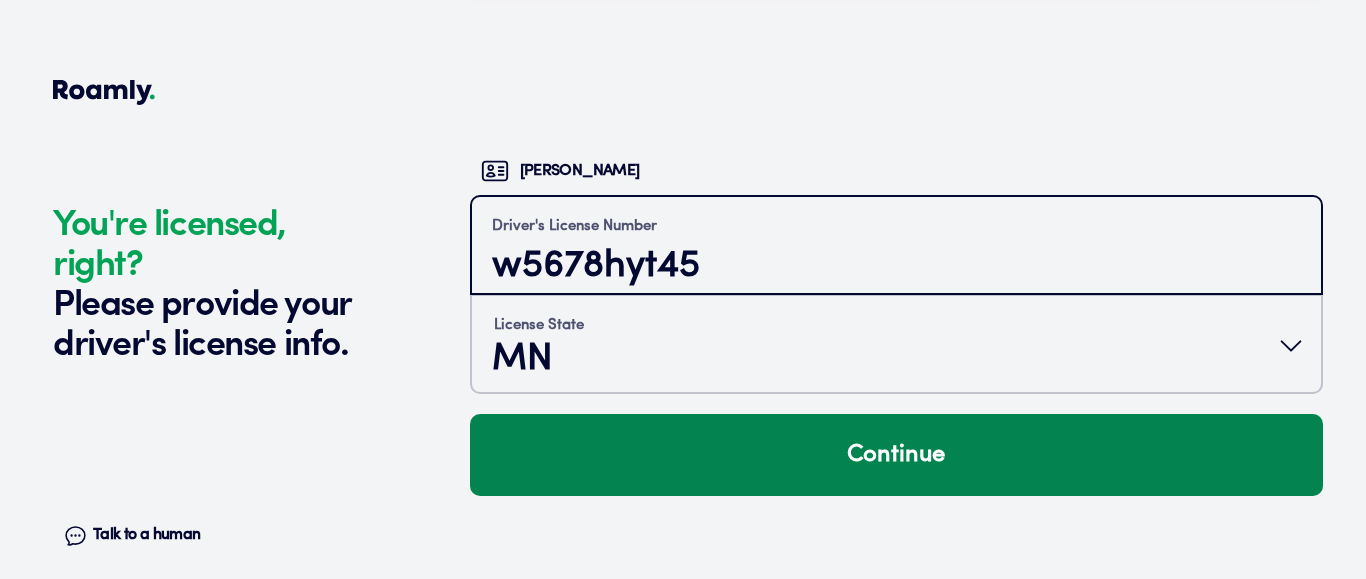 type on "w5678hyt45" 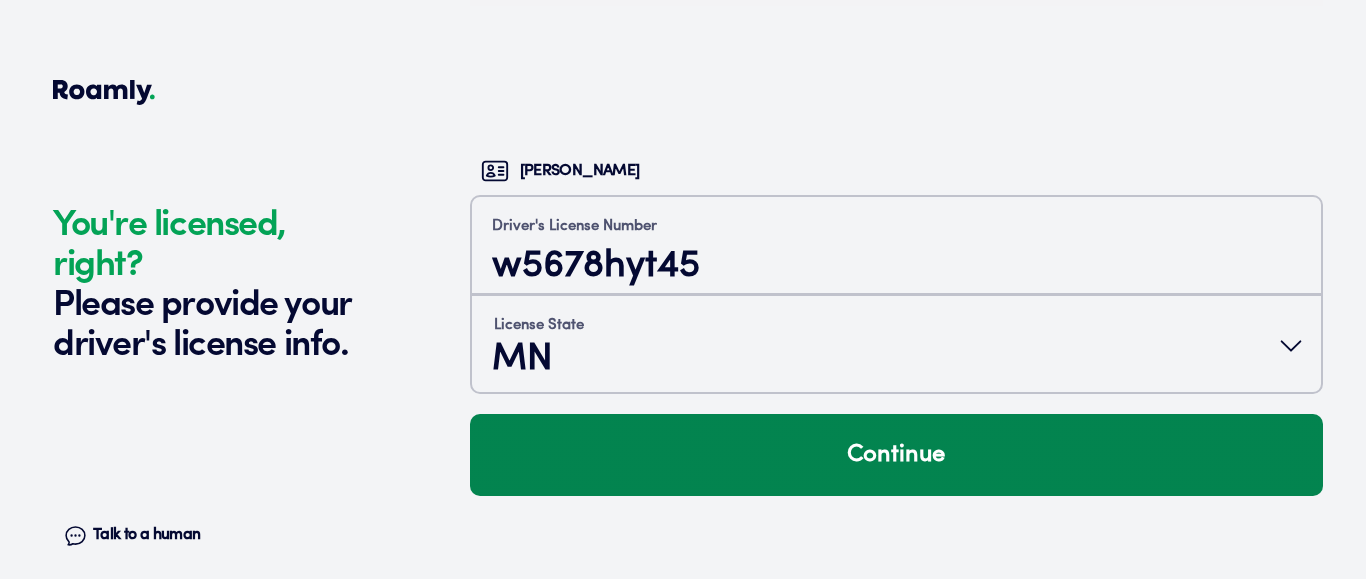 click on "Continue" at bounding box center (896, 455) 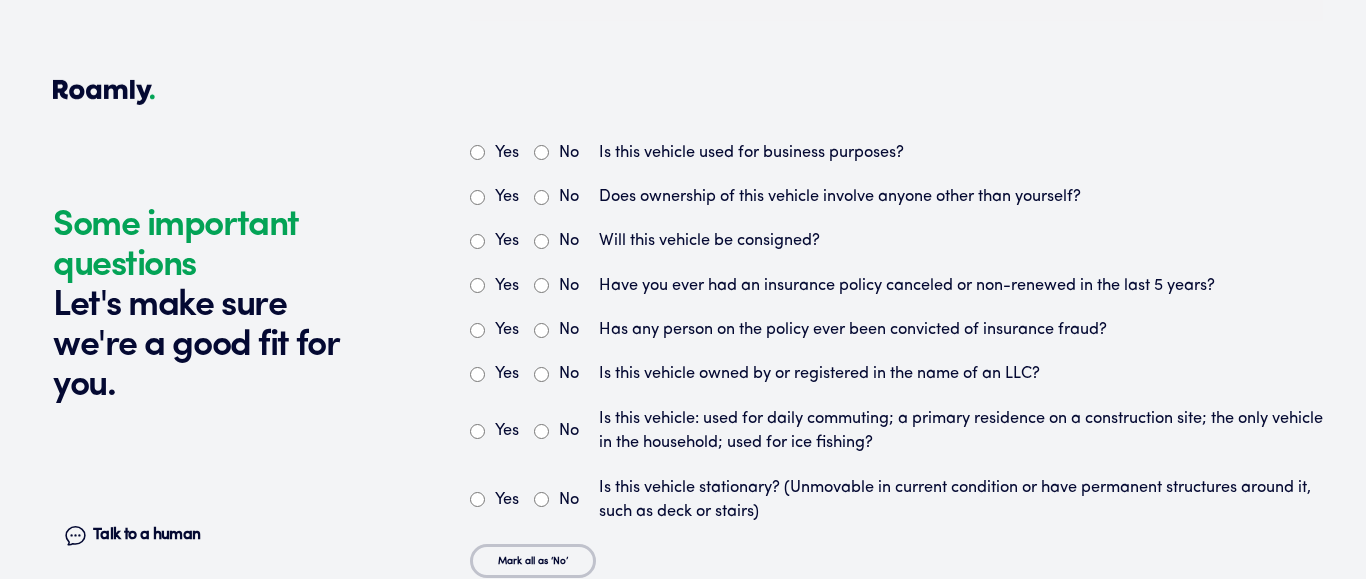 scroll, scrollTop: 5258, scrollLeft: 0, axis: vertical 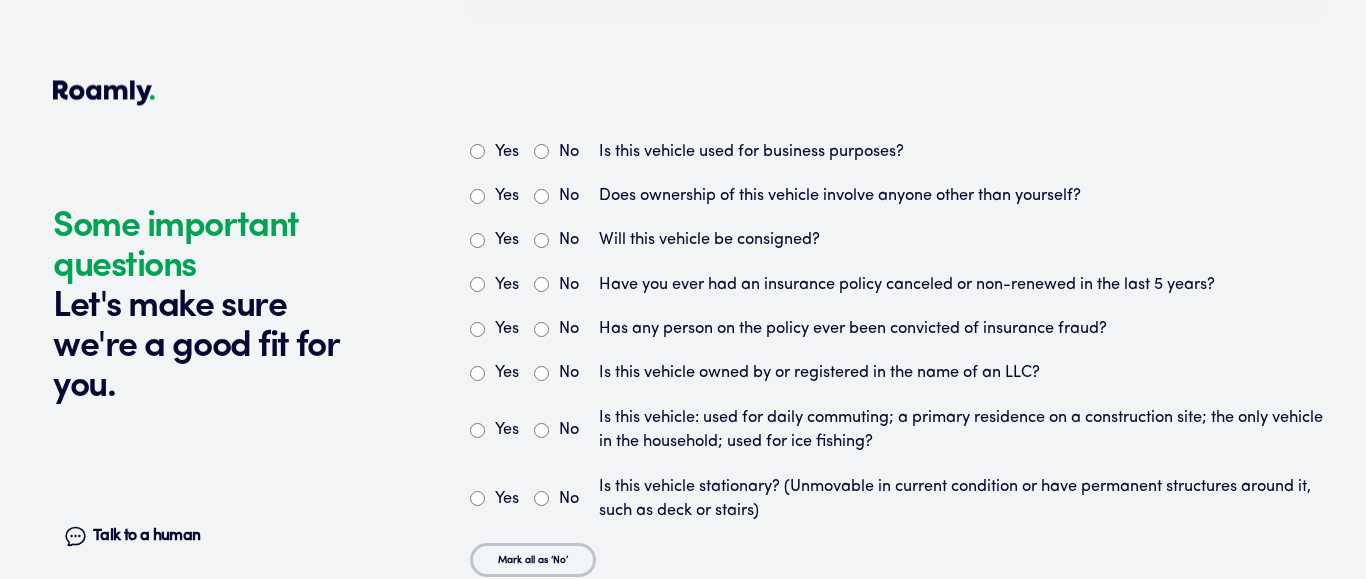 click on "No" at bounding box center (541, 151) 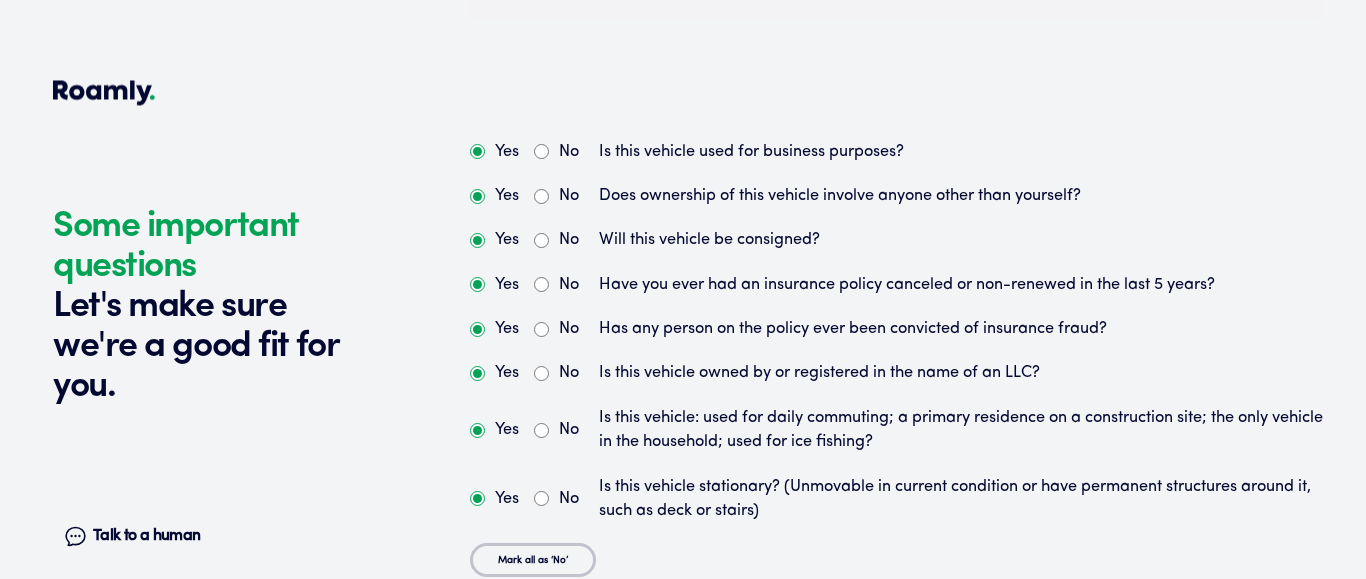 click on "No" at bounding box center (541, 196) 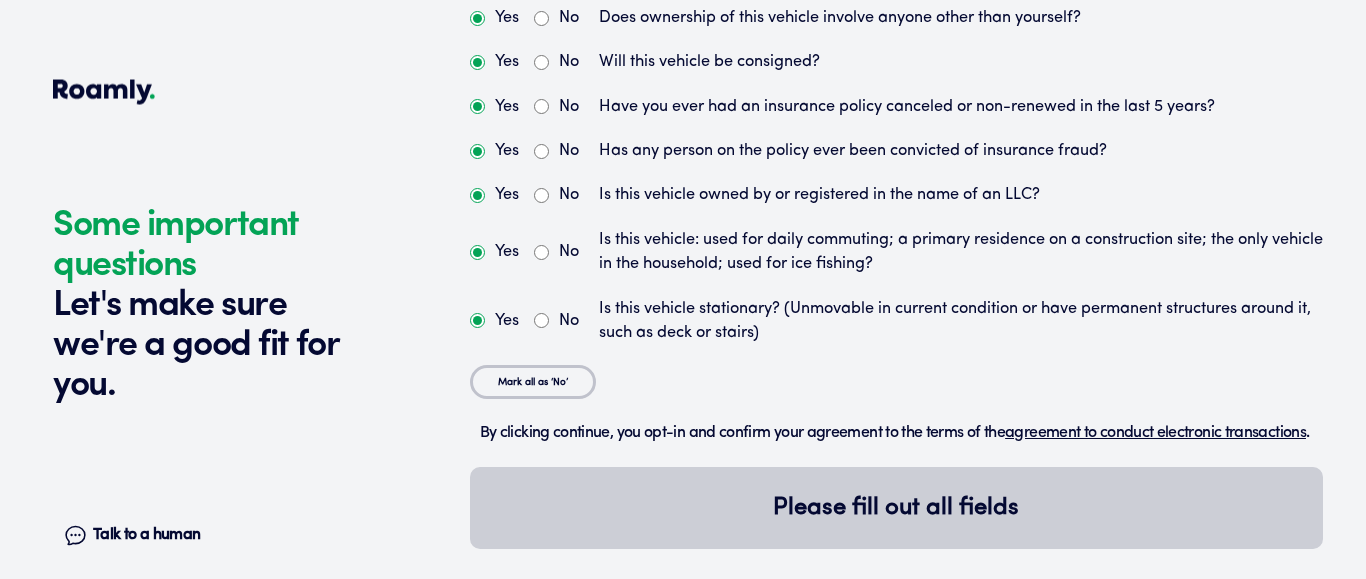 scroll, scrollTop: 5462, scrollLeft: 0, axis: vertical 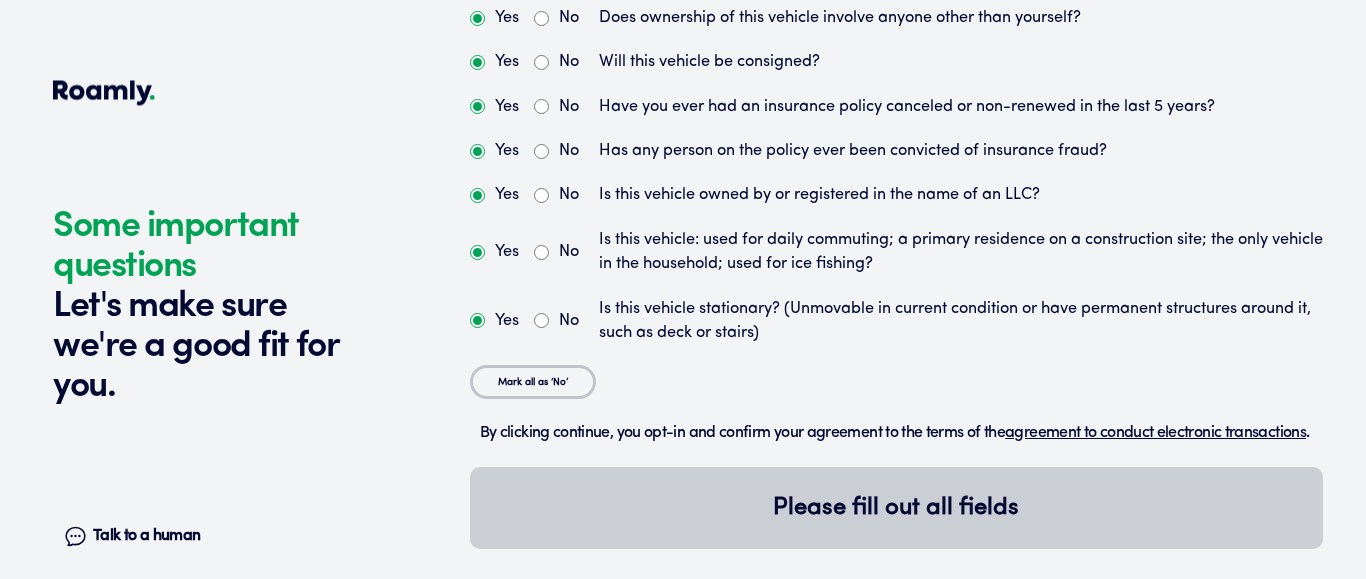 click on "No" at bounding box center [556, 252] 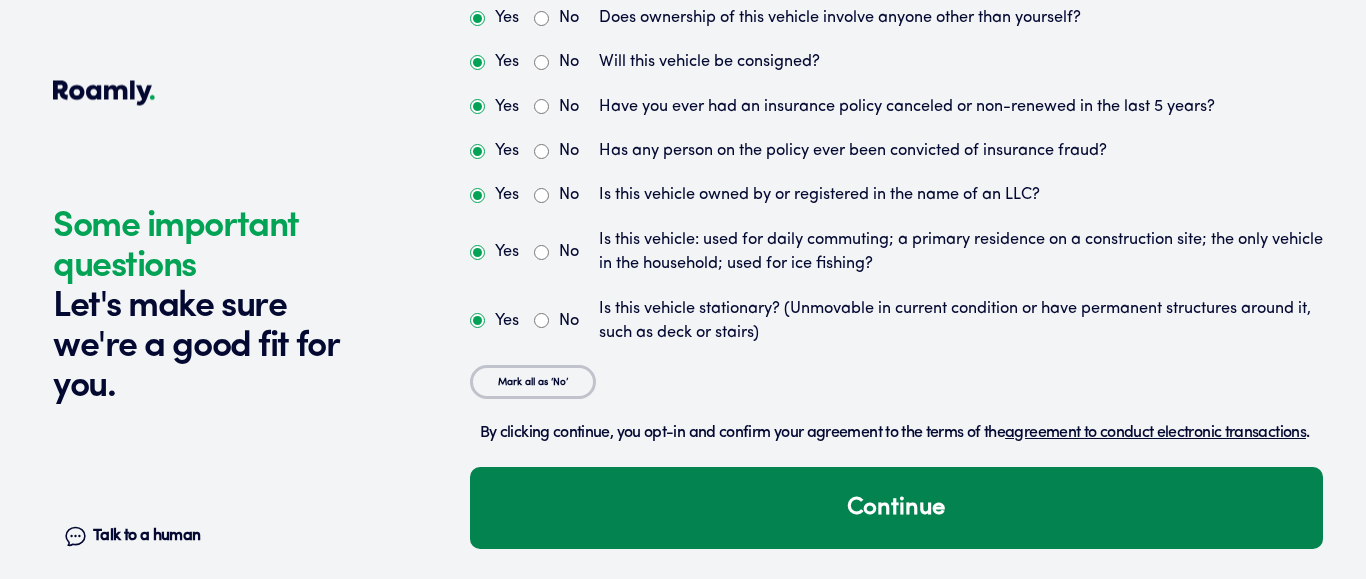 click on "Continue" at bounding box center [896, 508] 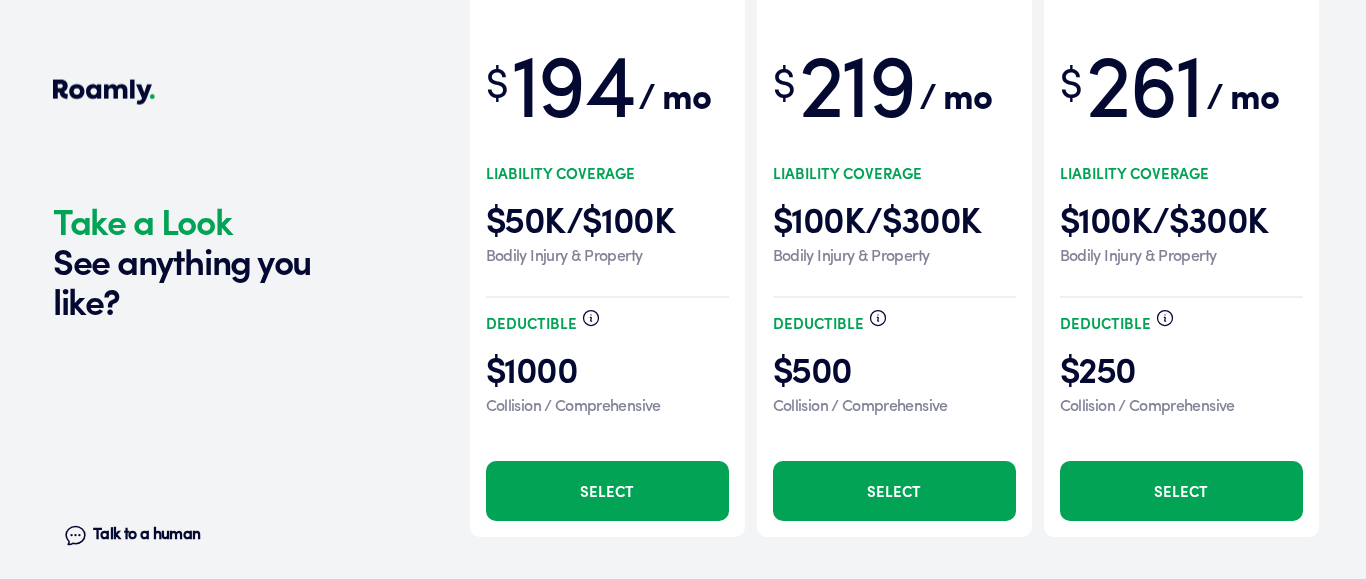 scroll, scrollTop: 6227, scrollLeft: 0, axis: vertical 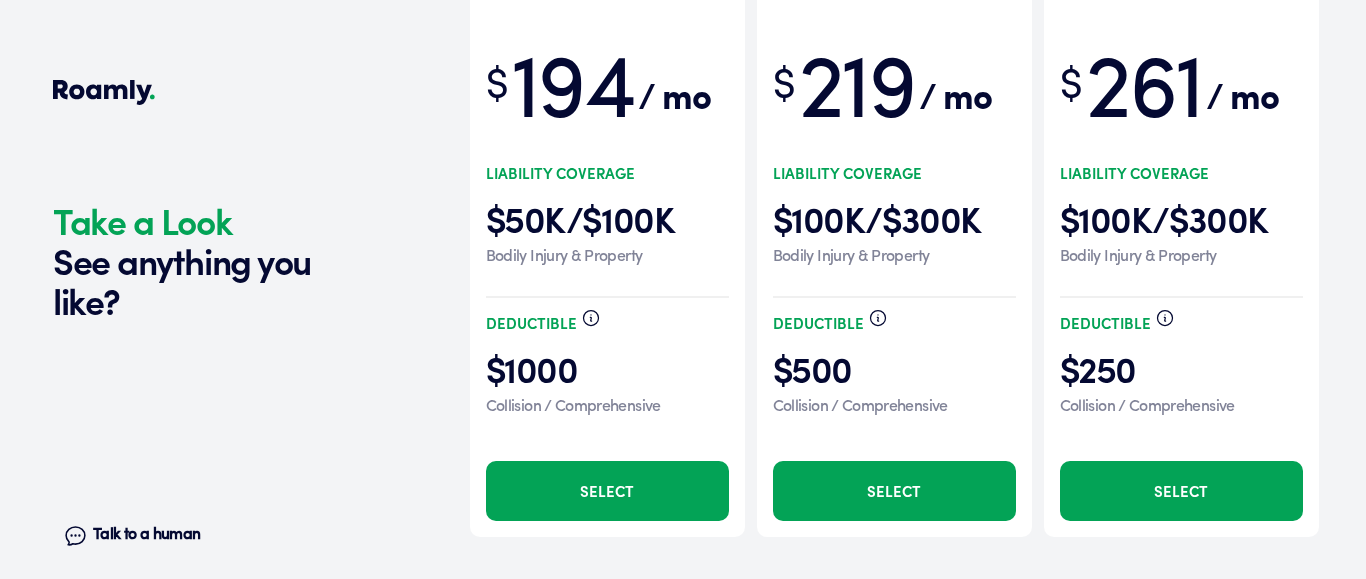 click on "Select" at bounding box center [894, 491] 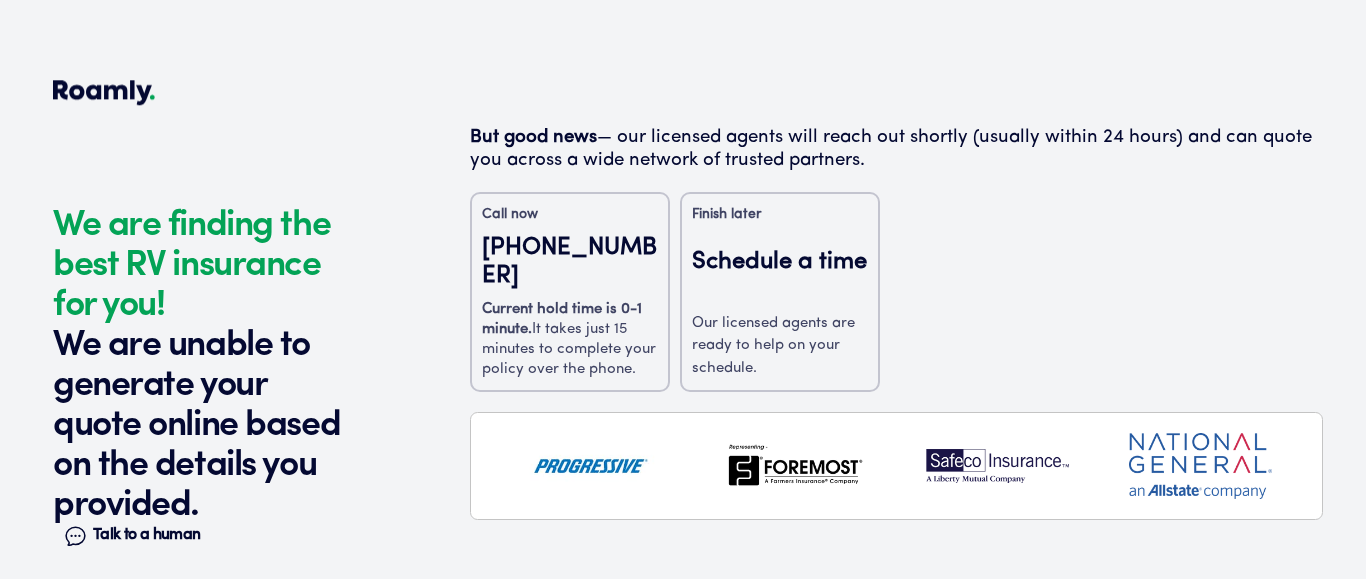 scroll, scrollTop: 14, scrollLeft: 0, axis: vertical 